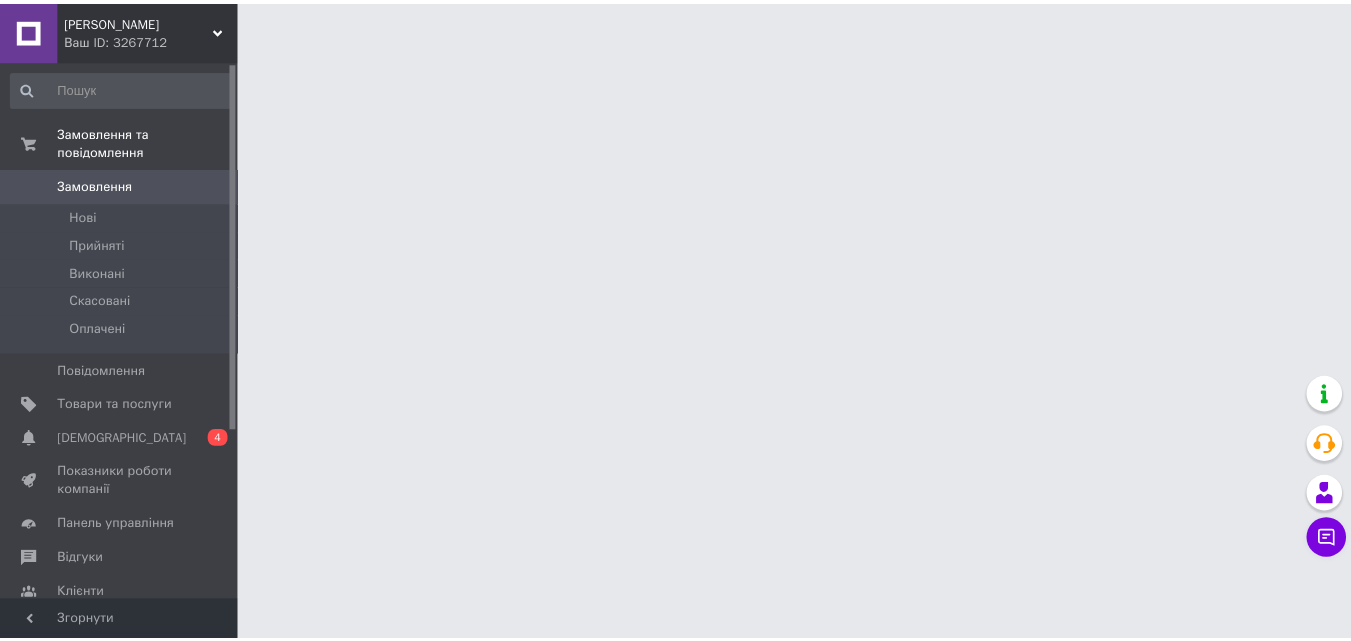 scroll, scrollTop: 0, scrollLeft: 0, axis: both 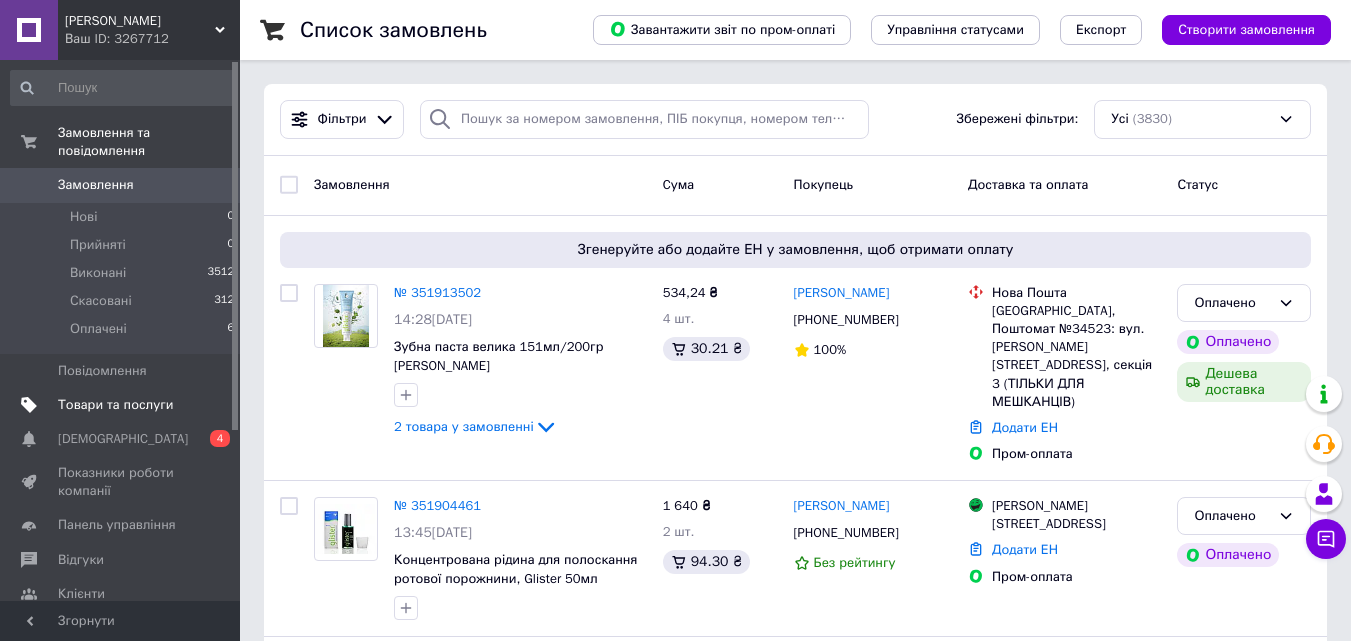 click on "Товари та послуги" at bounding box center (115, 405) 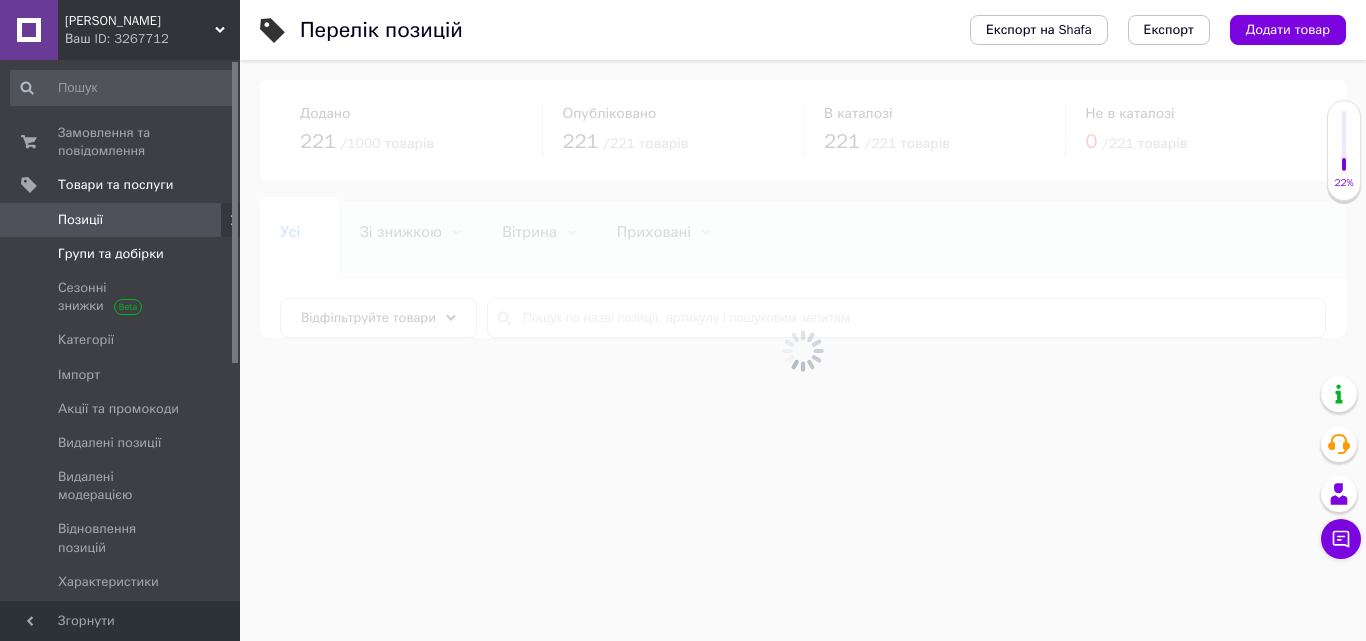click on "Групи та добірки" at bounding box center [111, 254] 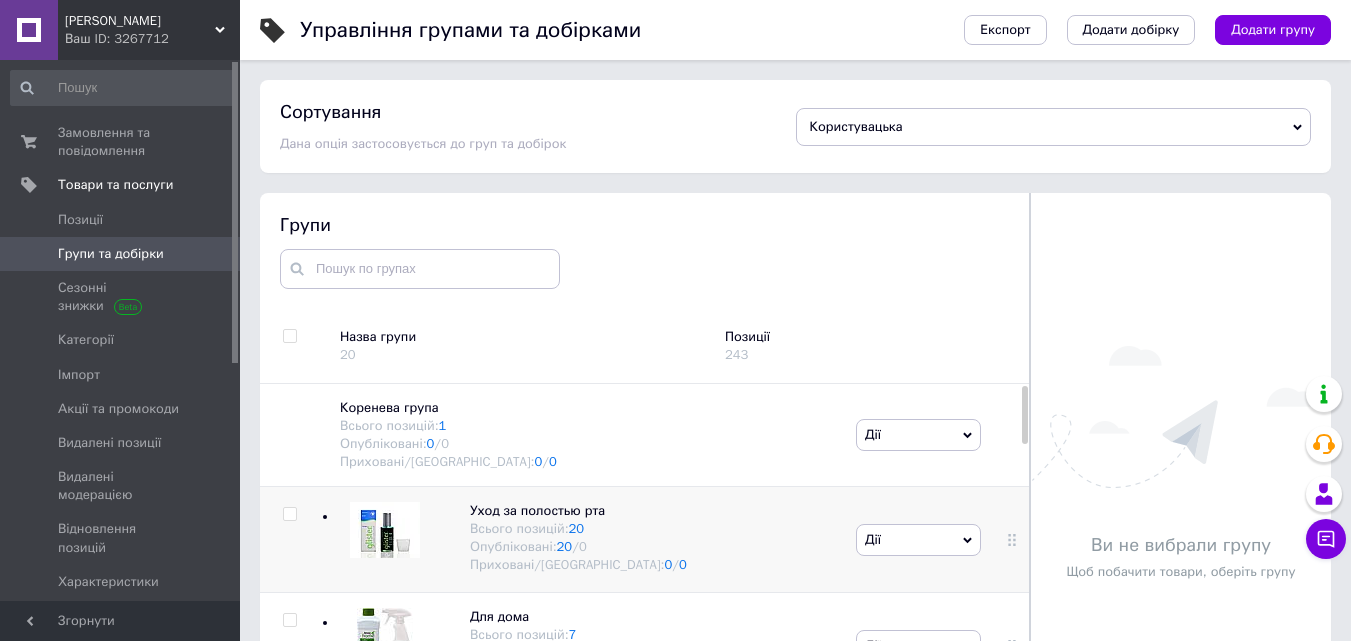 click at bounding box center [290, 540] 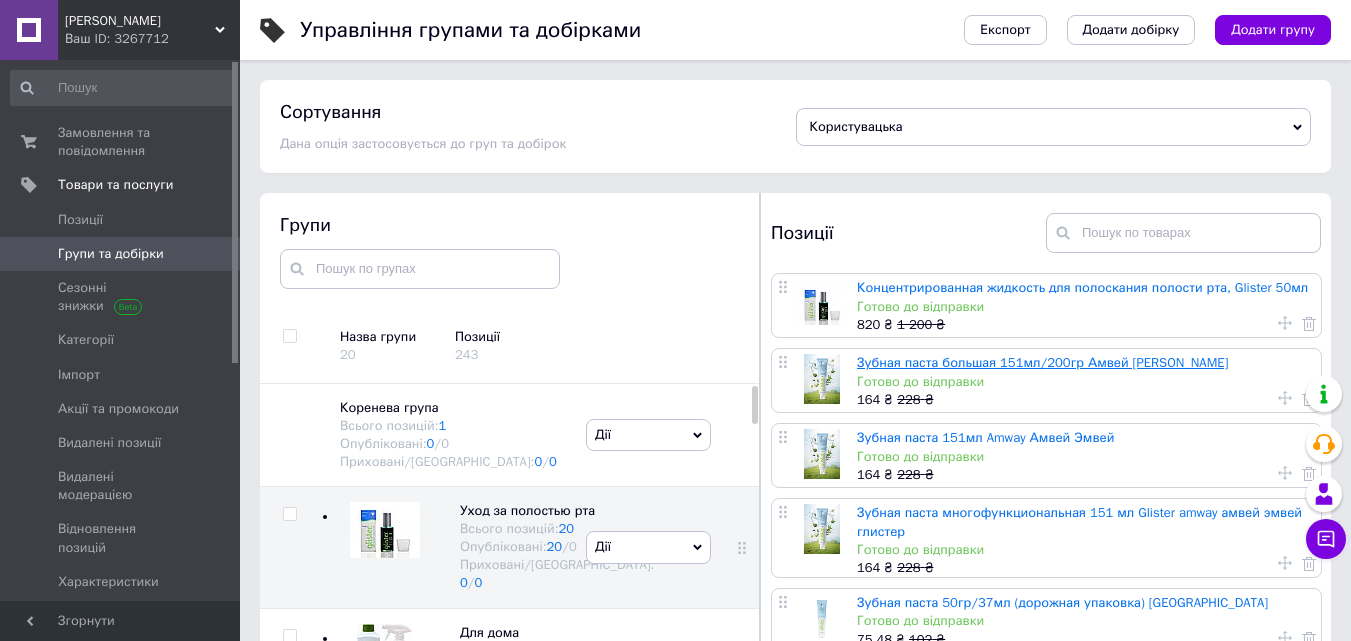 click on "Зубная паста большая  151мл/200гр  Амвей Эмвей Глистер" at bounding box center (1042, 362) 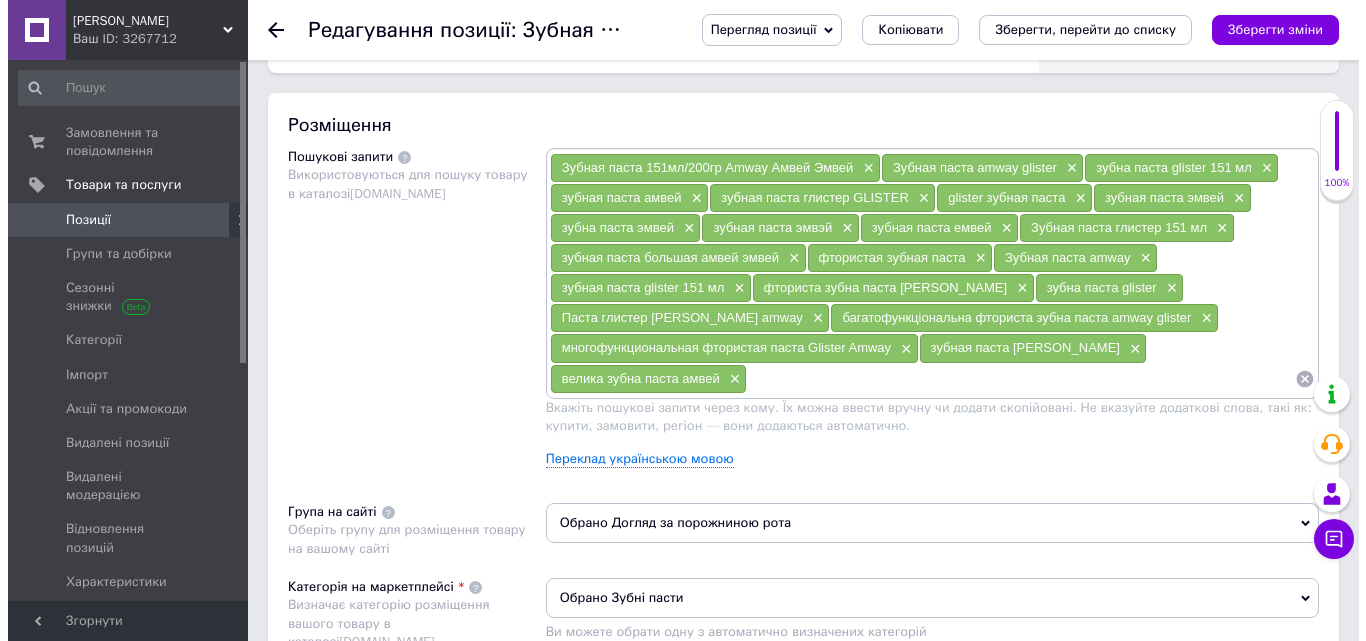 scroll, scrollTop: 1157, scrollLeft: 0, axis: vertical 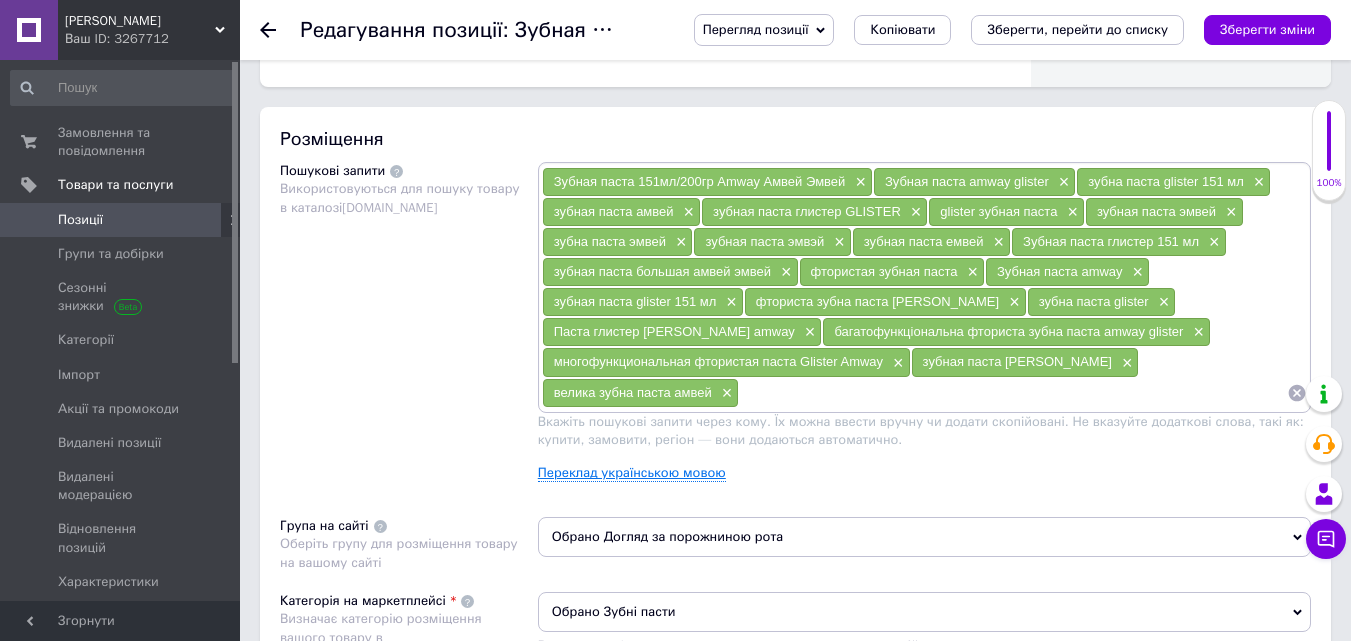 click on "Переклад українською мовою" at bounding box center [632, 473] 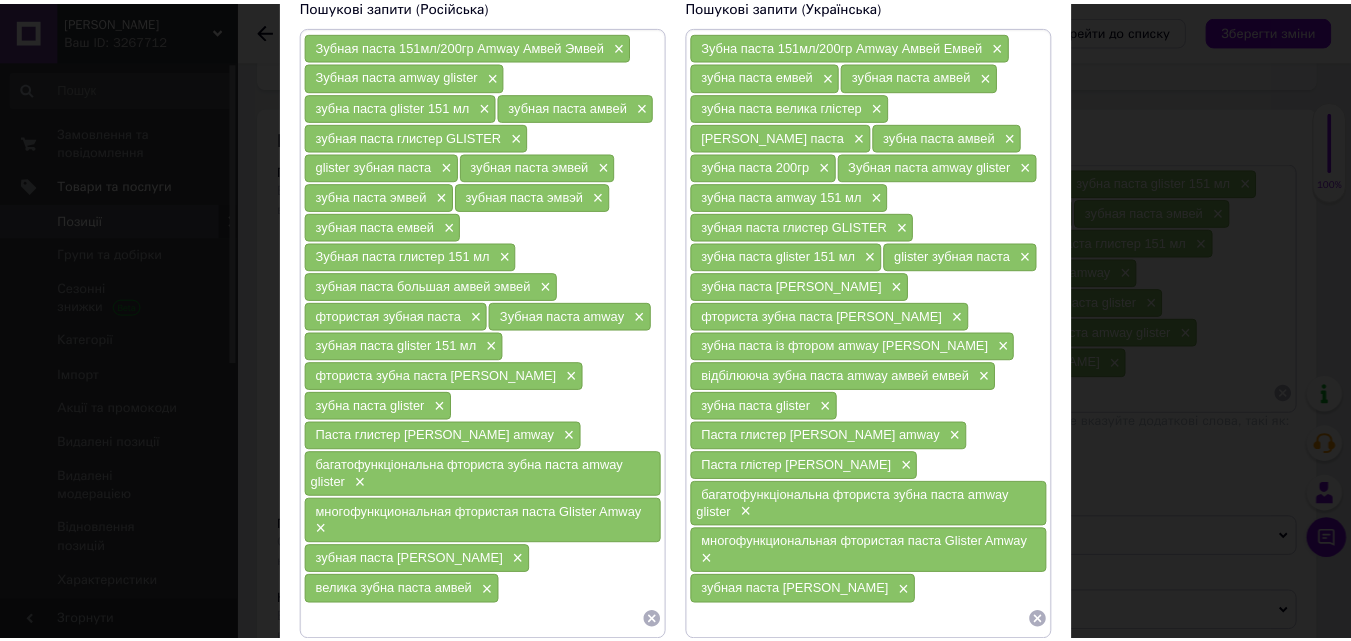 scroll, scrollTop: 332, scrollLeft: 0, axis: vertical 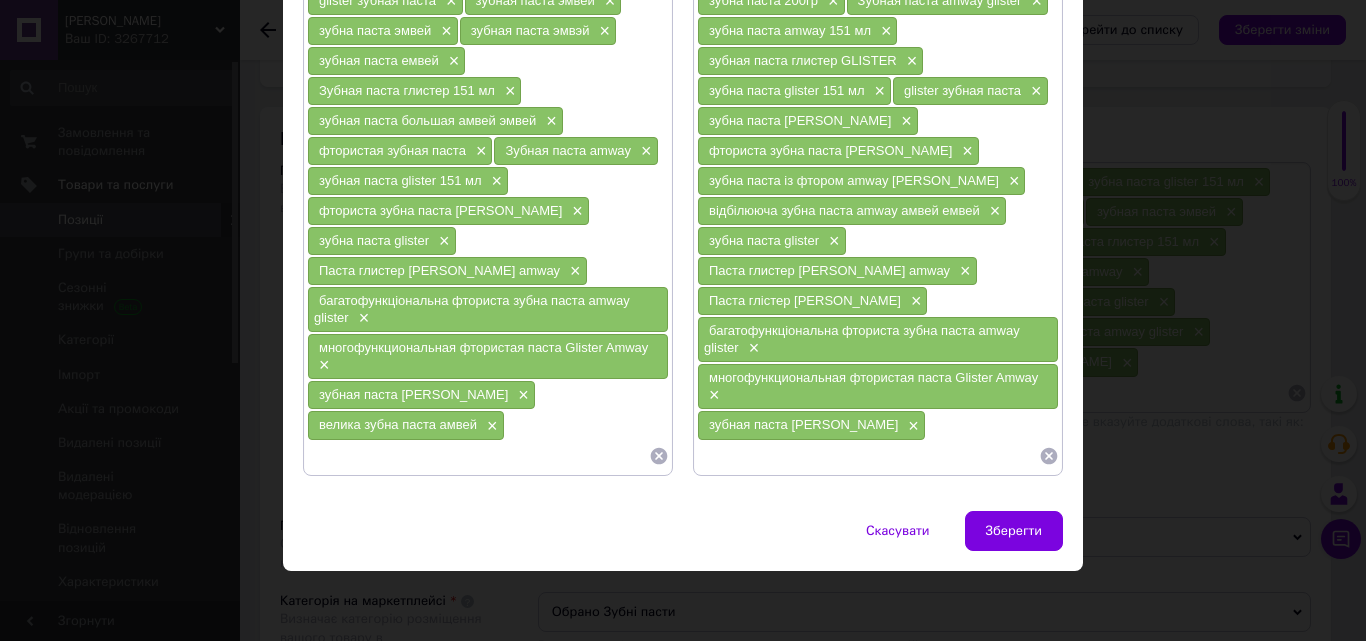 click at bounding box center [868, 456] 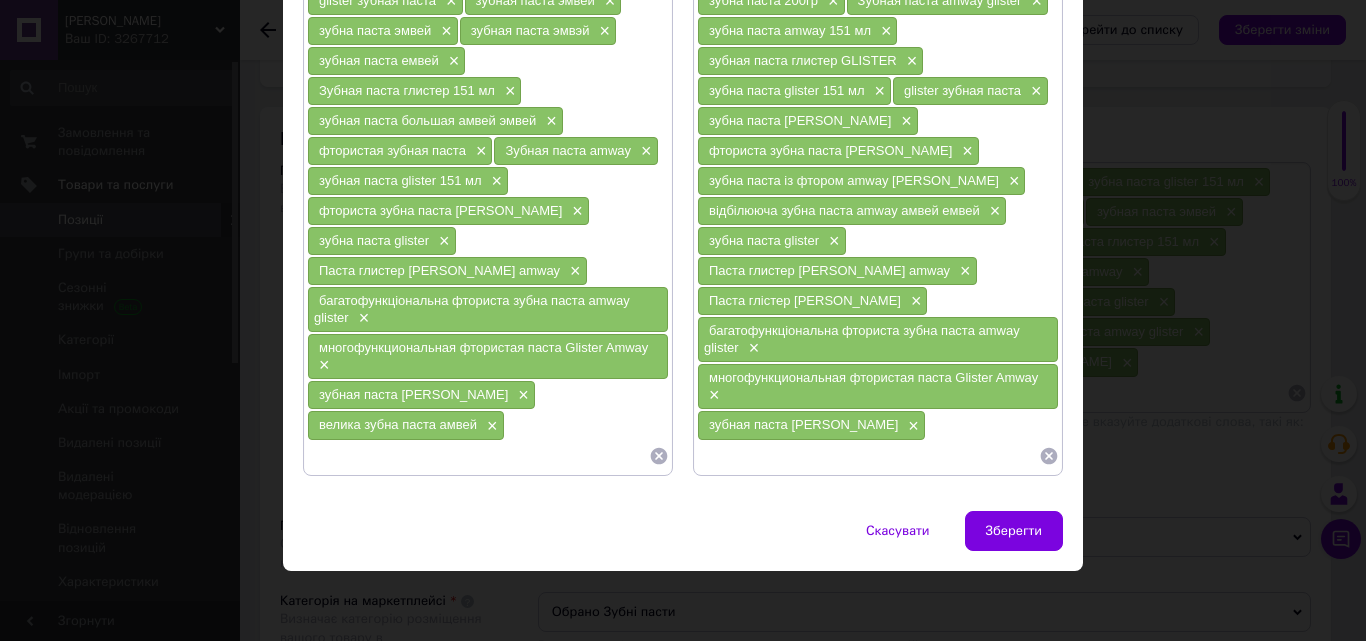 paste on "зубная паста amway" 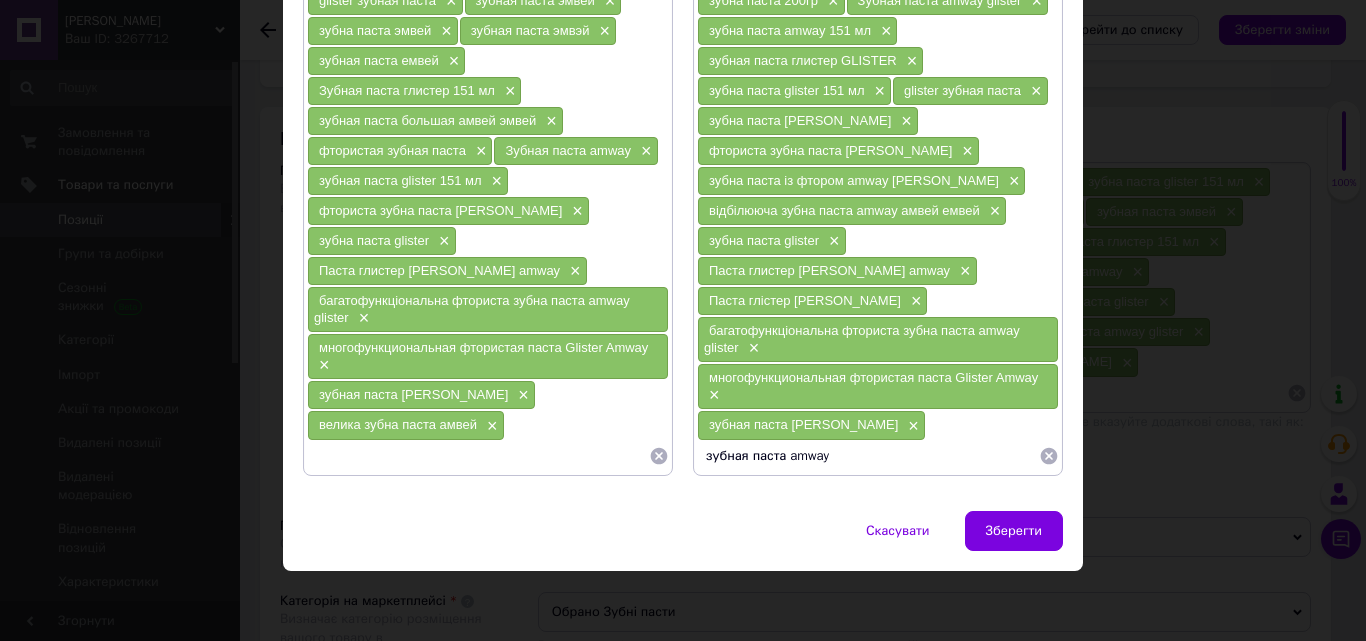 type 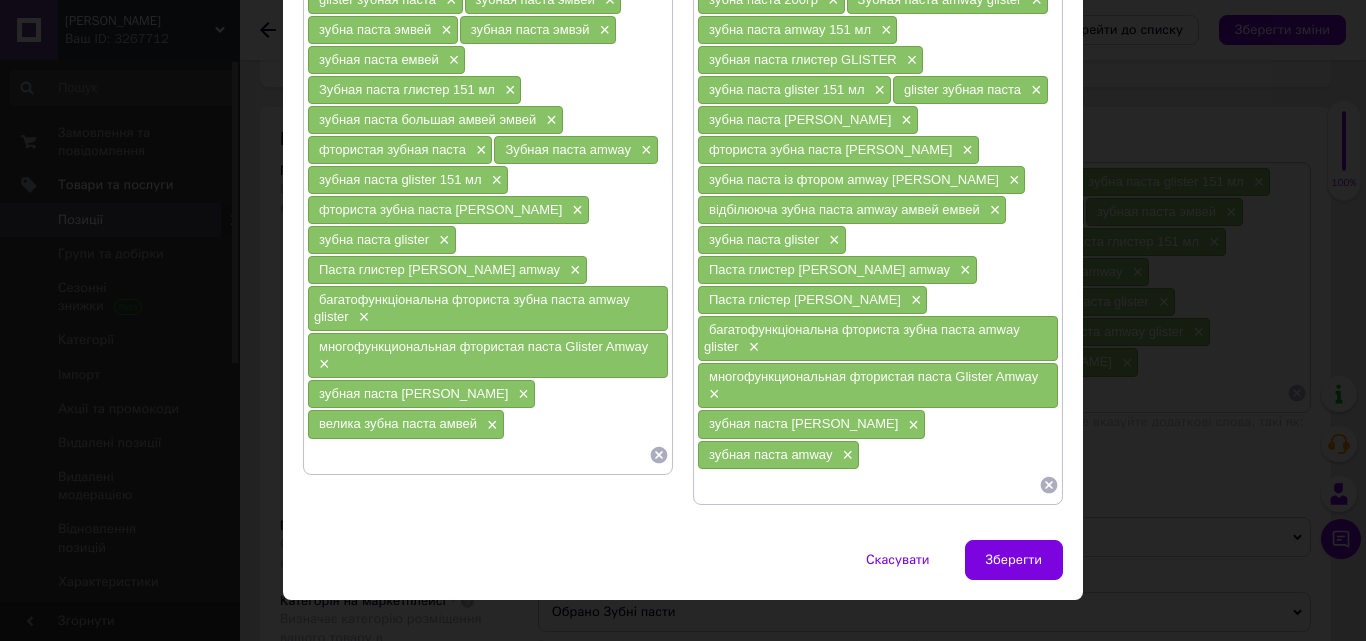 click at bounding box center [478, 455] 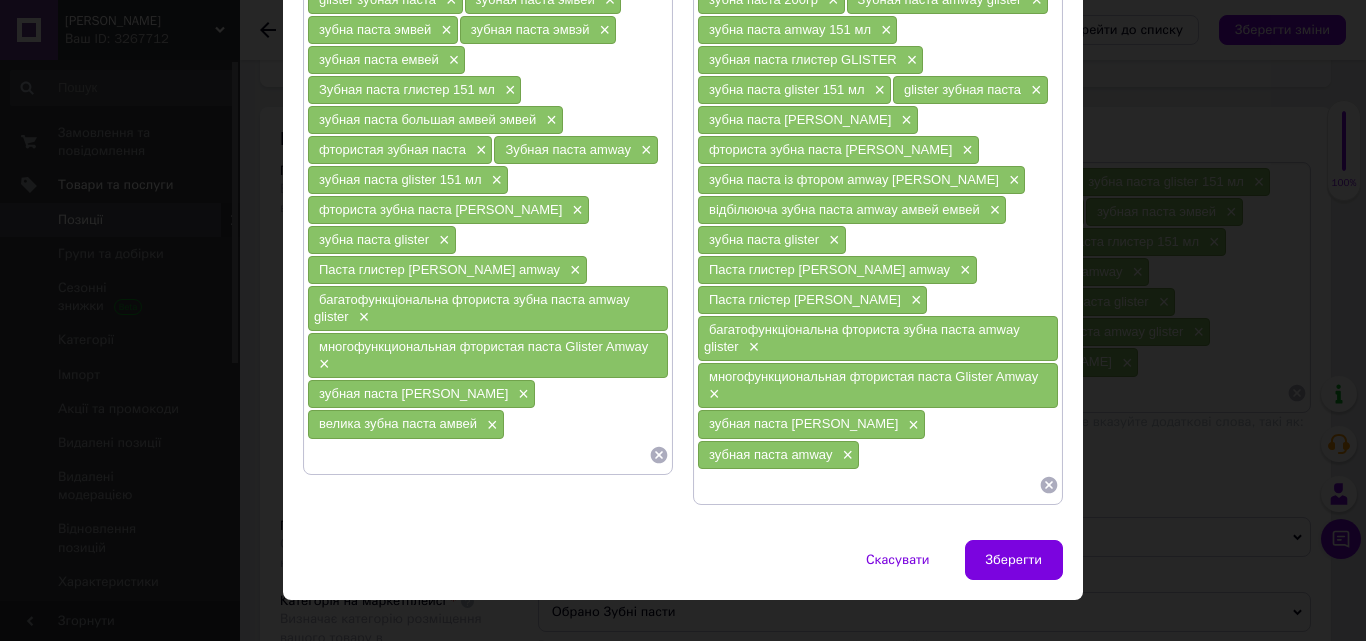 paste on "зубная паста amway" 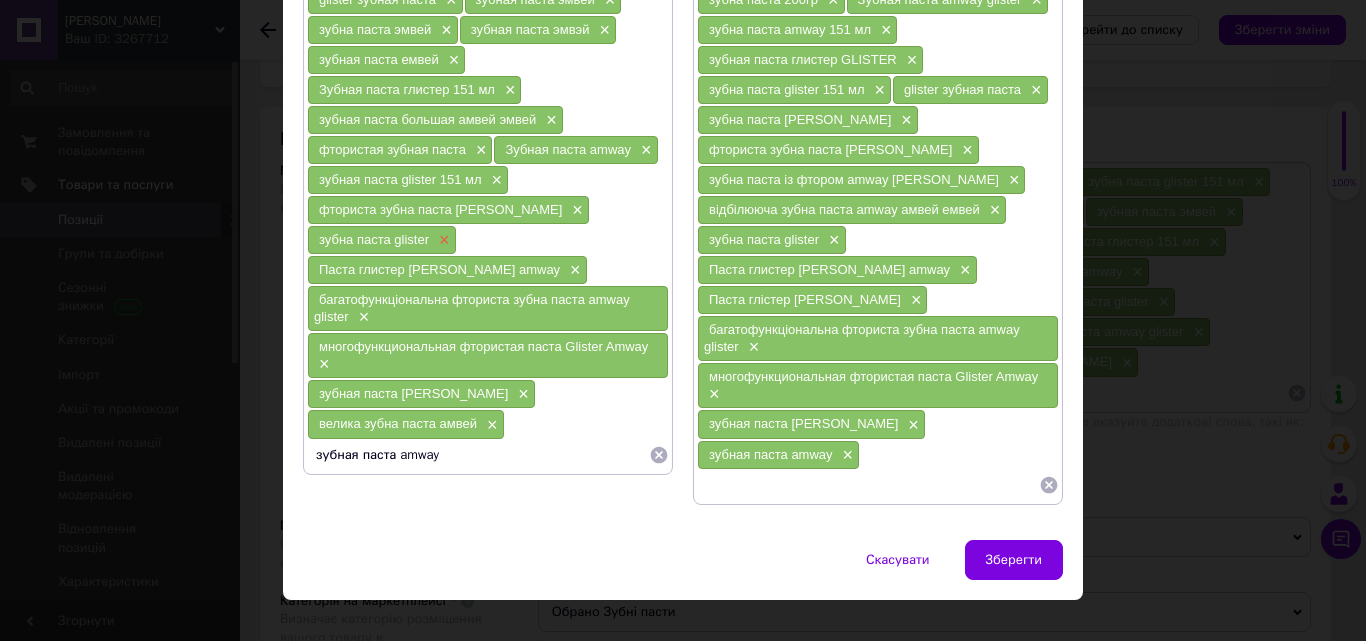 type 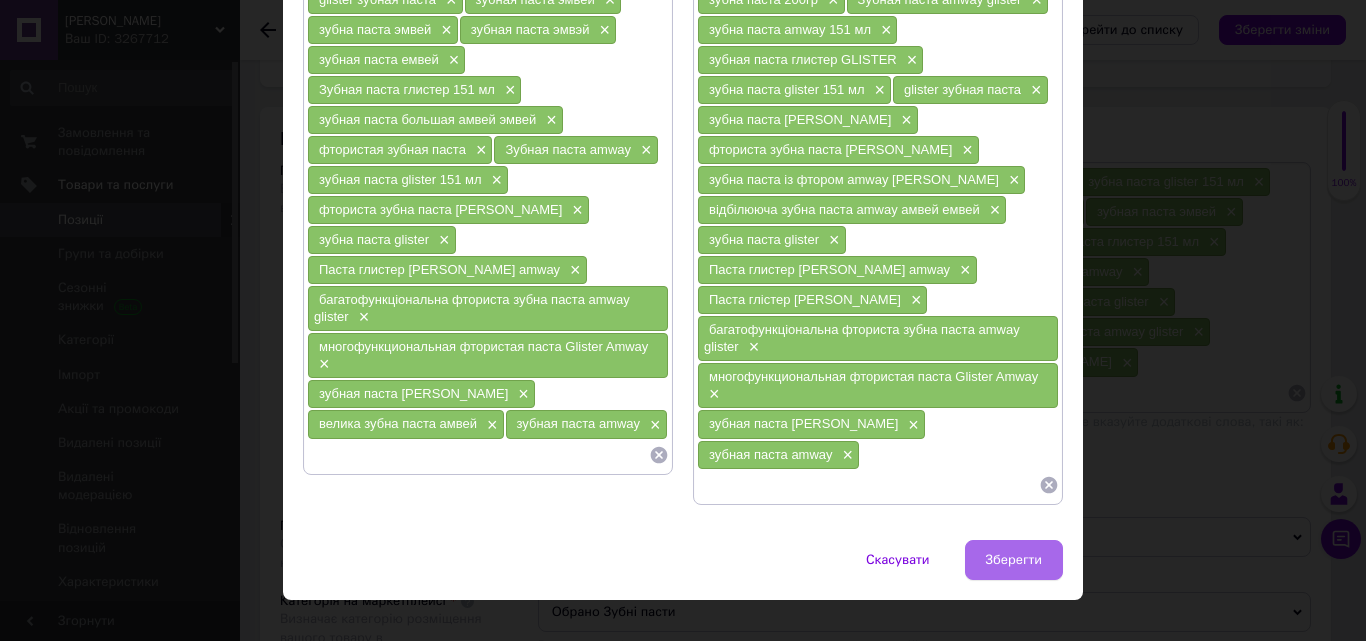click on "Зберегти" at bounding box center (1014, 560) 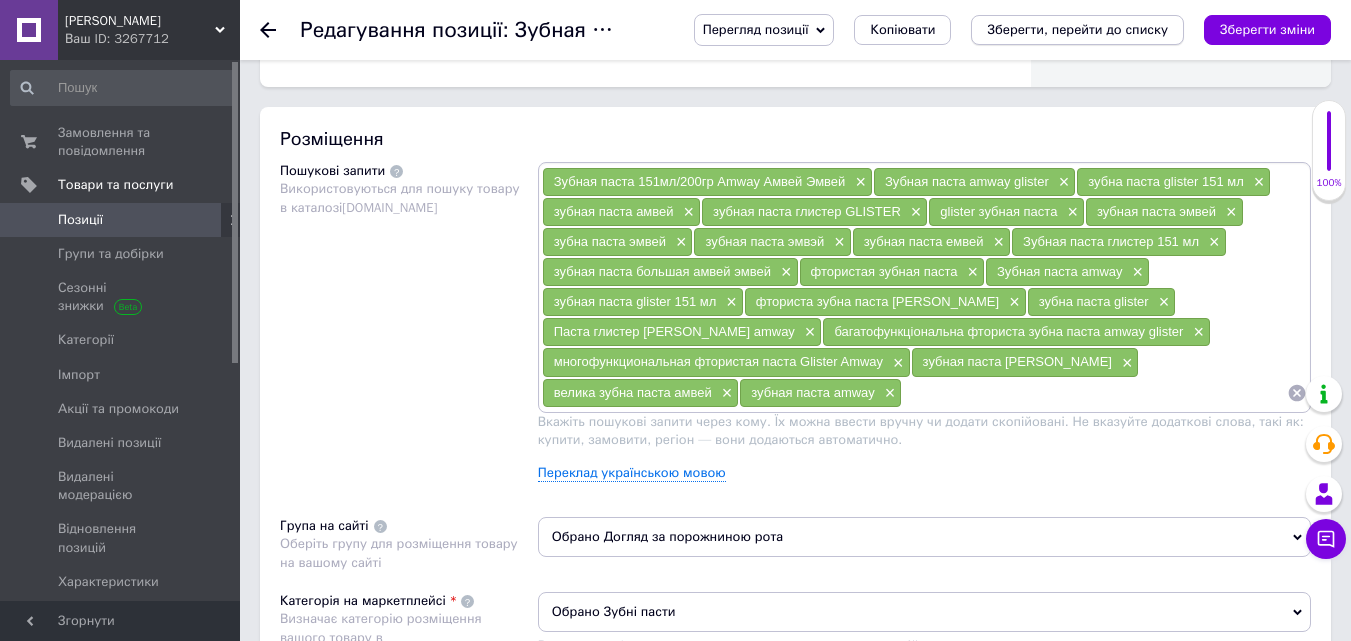 click on "Зберегти, перейти до списку" at bounding box center [1077, 29] 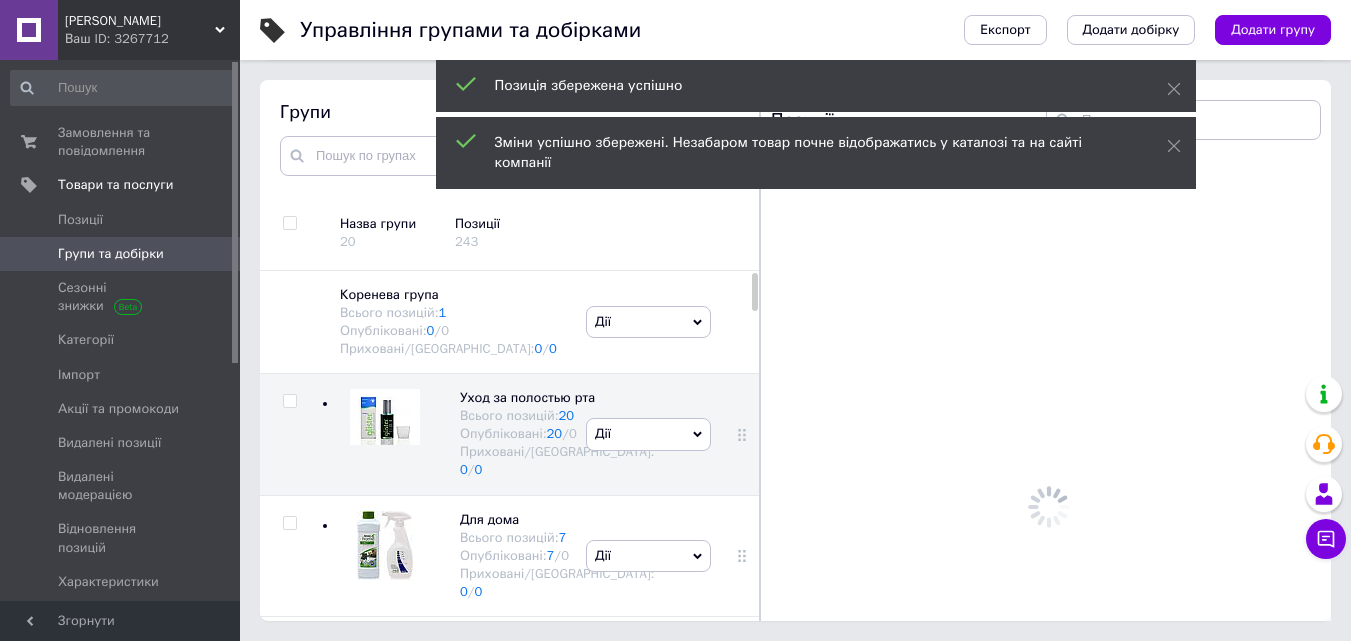 scroll, scrollTop: 113, scrollLeft: 0, axis: vertical 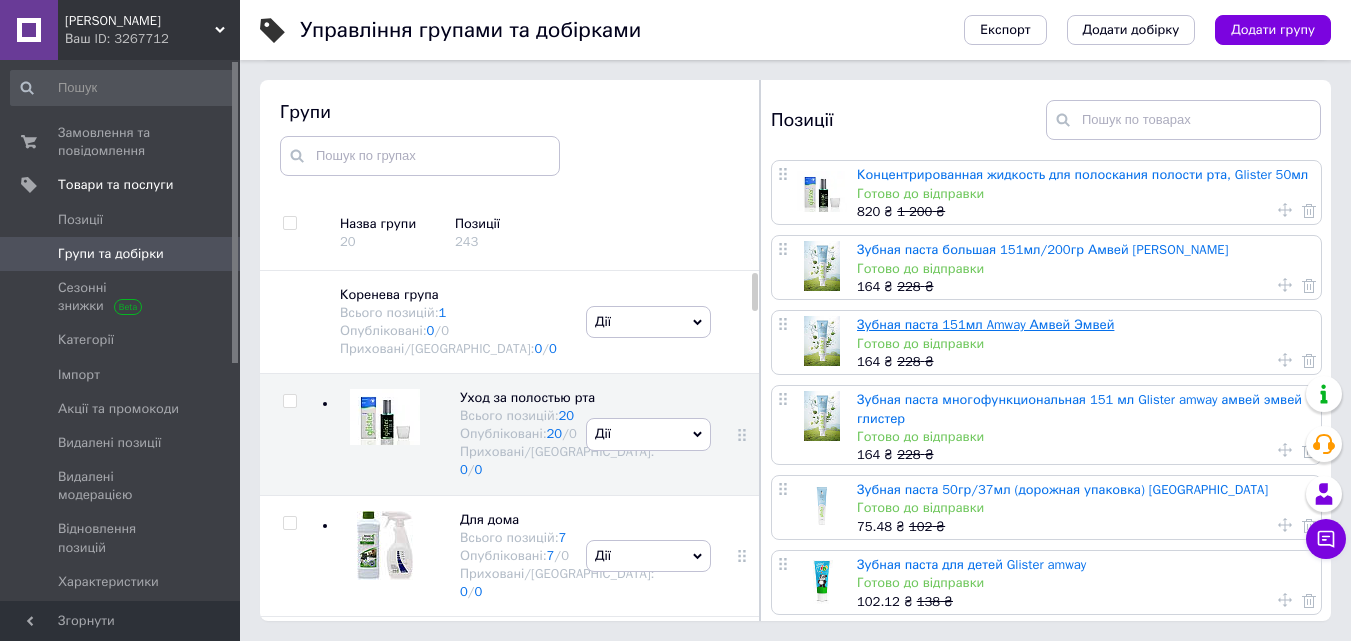 click on "Зубная паста 151мл Amway Амвей Эмвей" at bounding box center (985, 324) 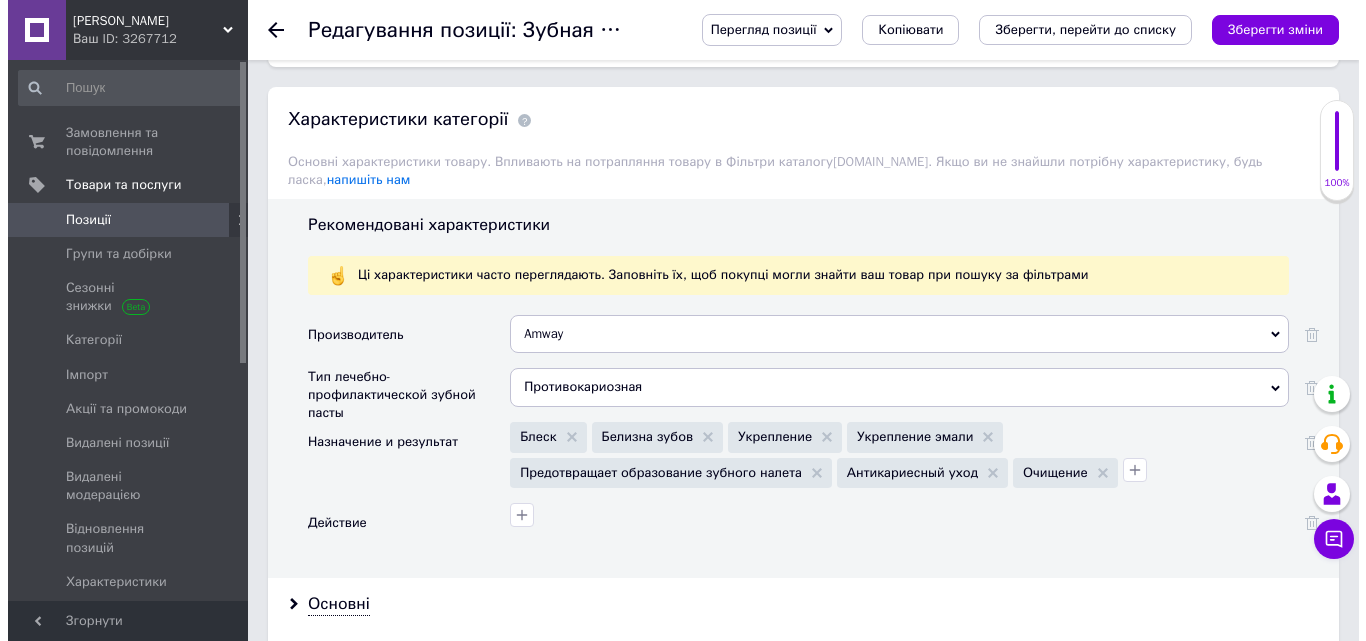 scroll, scrollTop: 1300, scrollLeft: 0, axis: vertical 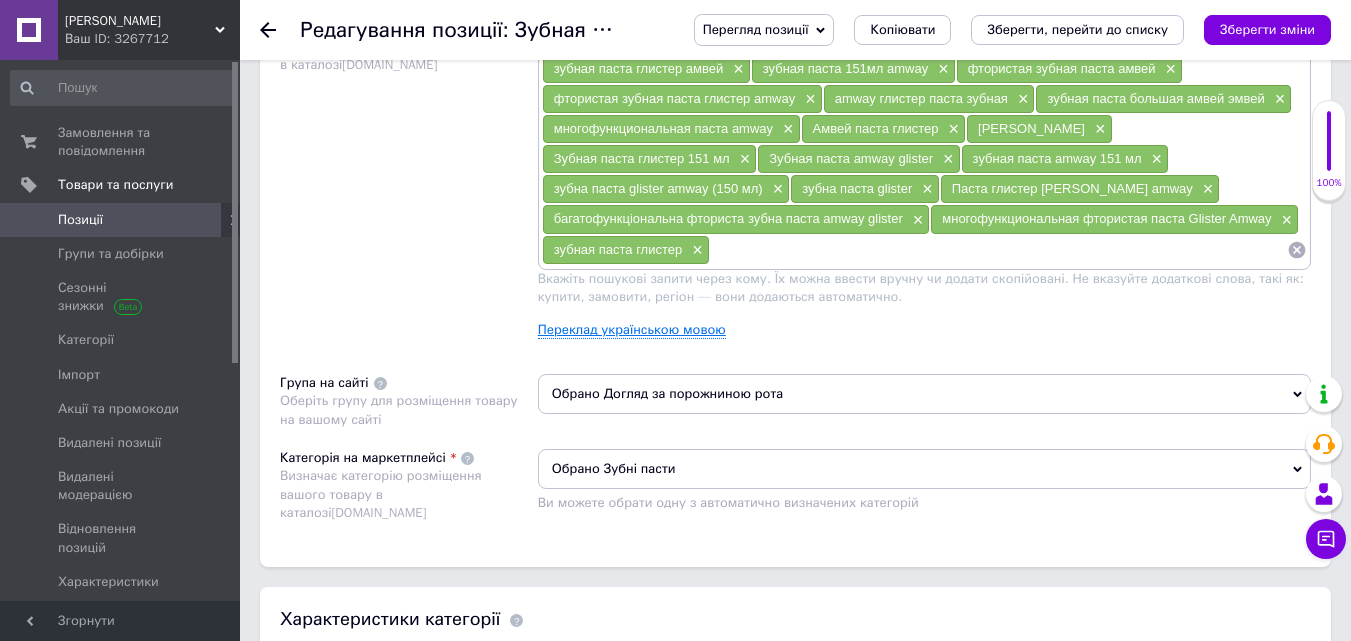 click on "Переклад українською мовою" at bounding box center [632, 330] 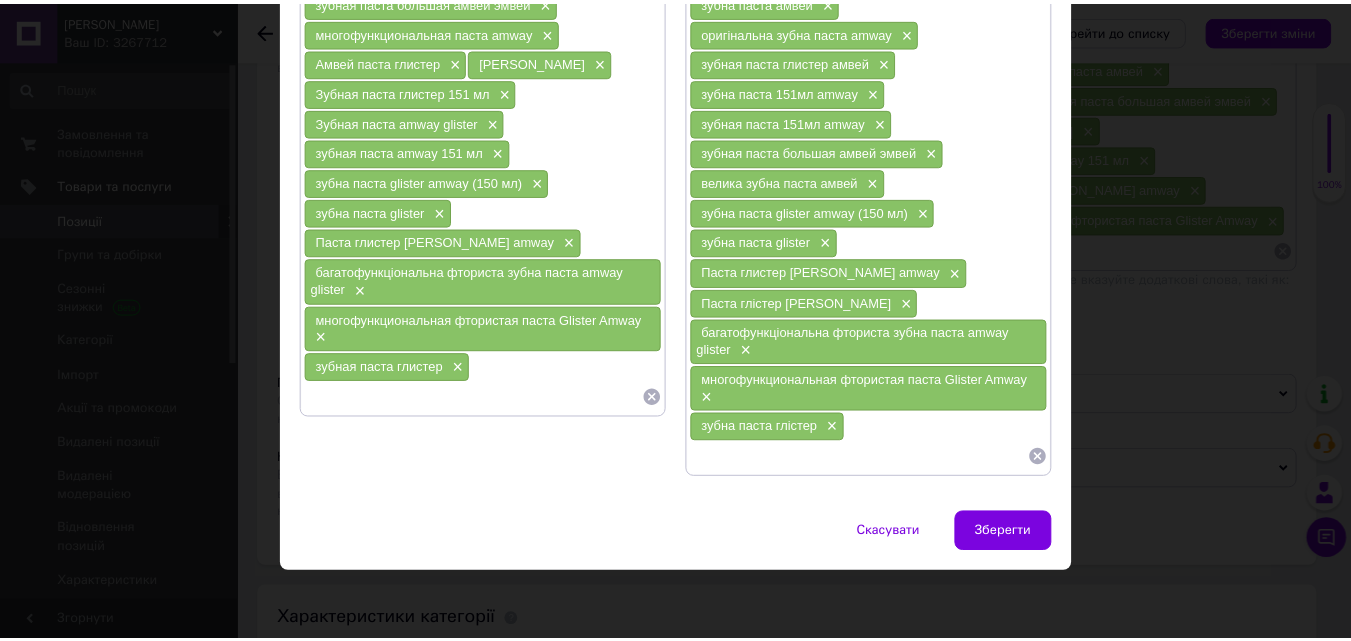 scroll, scrollTop: 452, scrollLeft: 0, axis: vertical 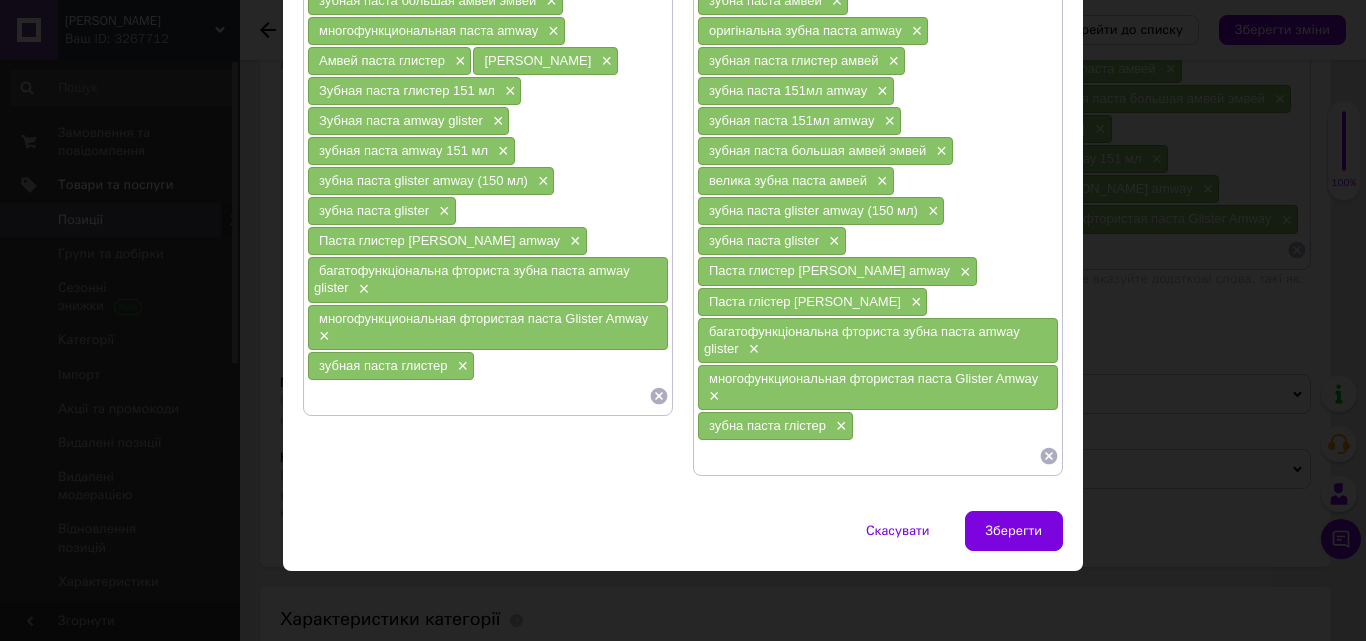 click at bounding box center [868, 456] 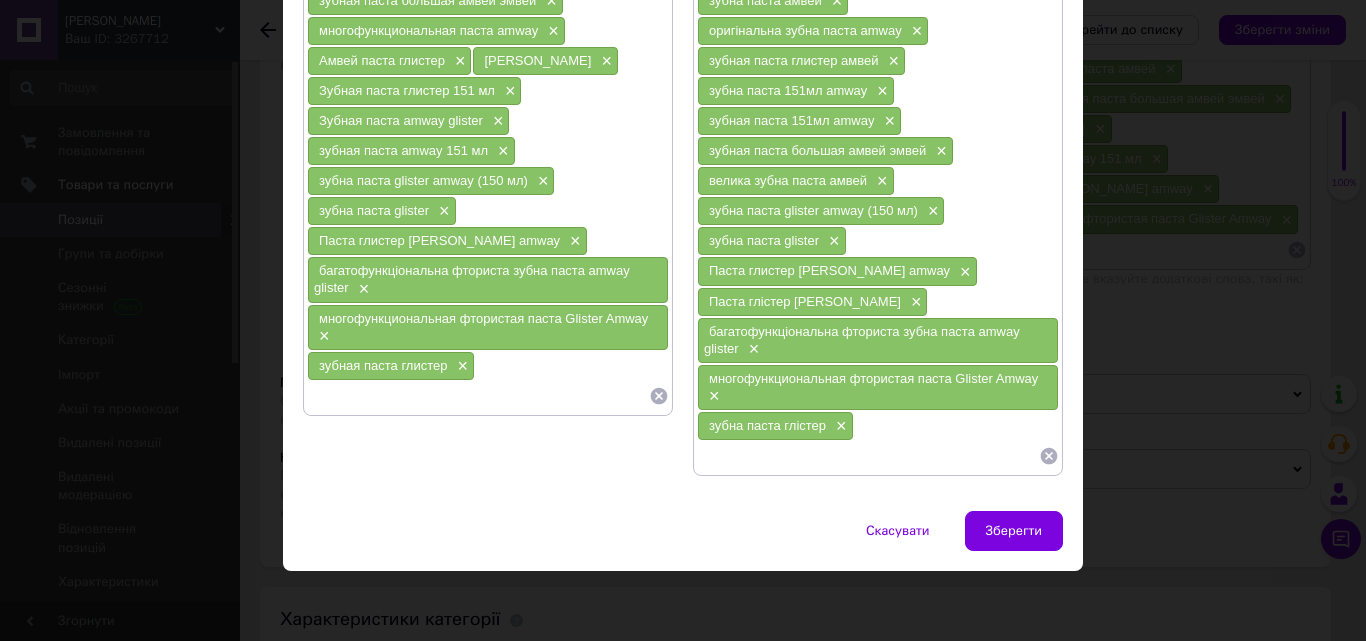 paste on "зубная паста amway" 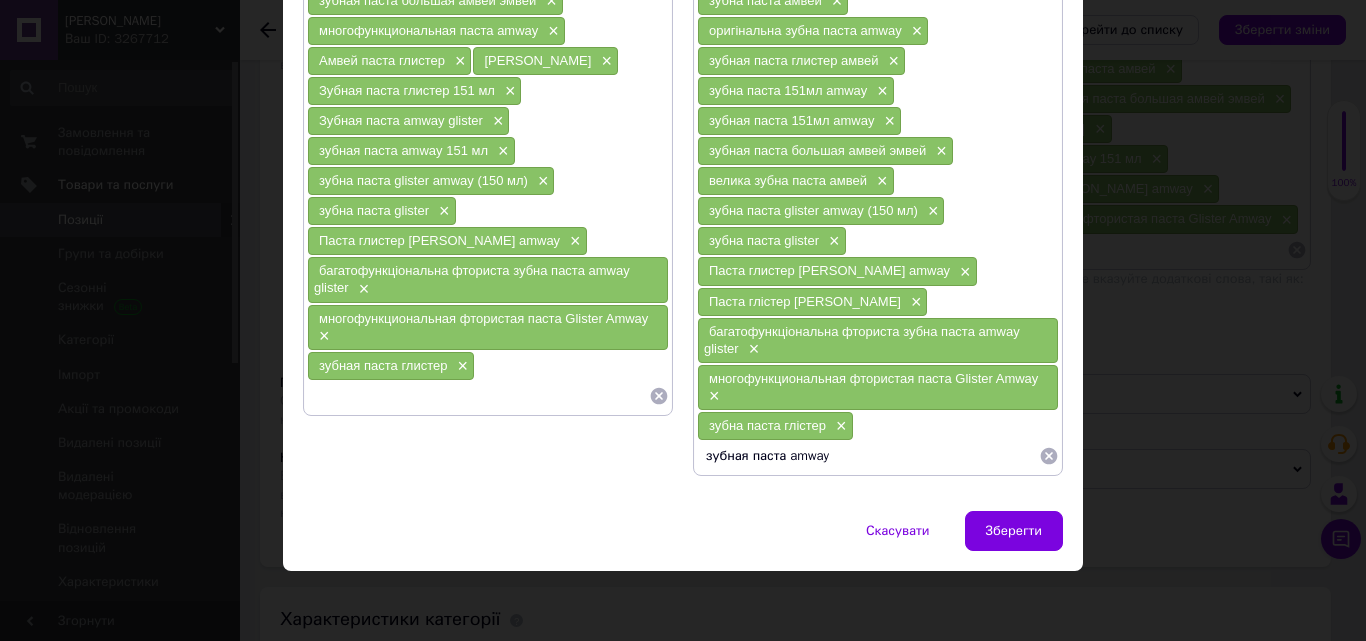 type 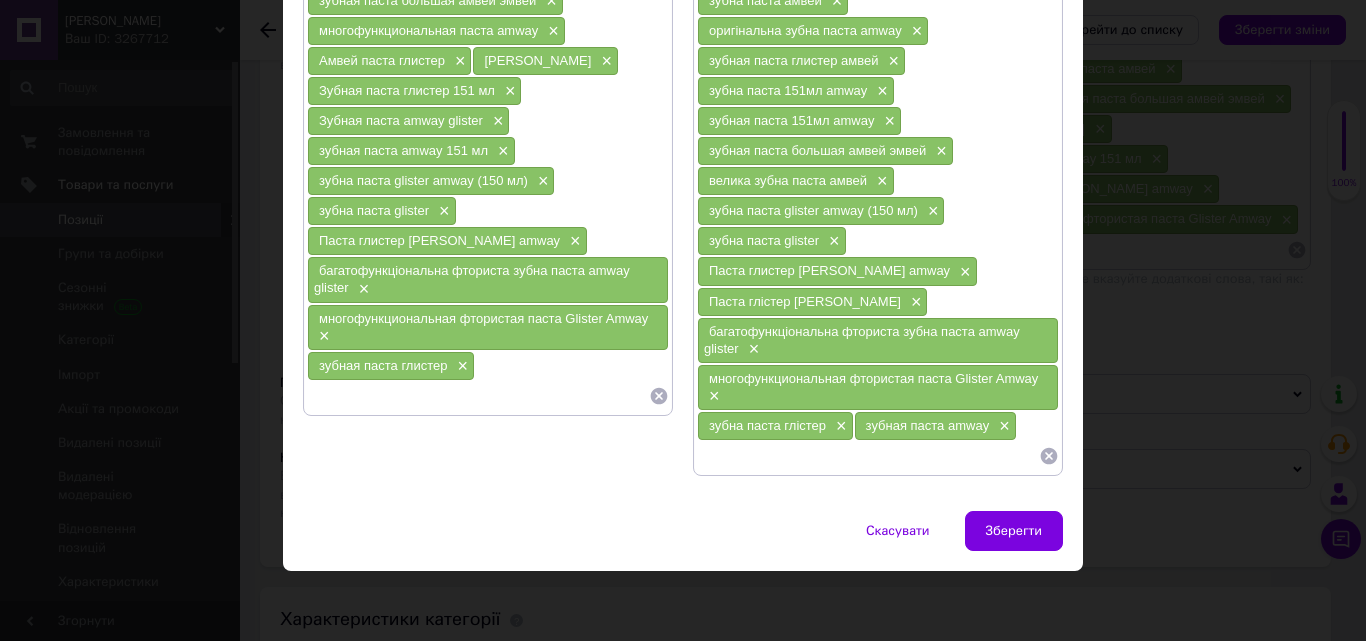 click at bounding box center (478, 396) 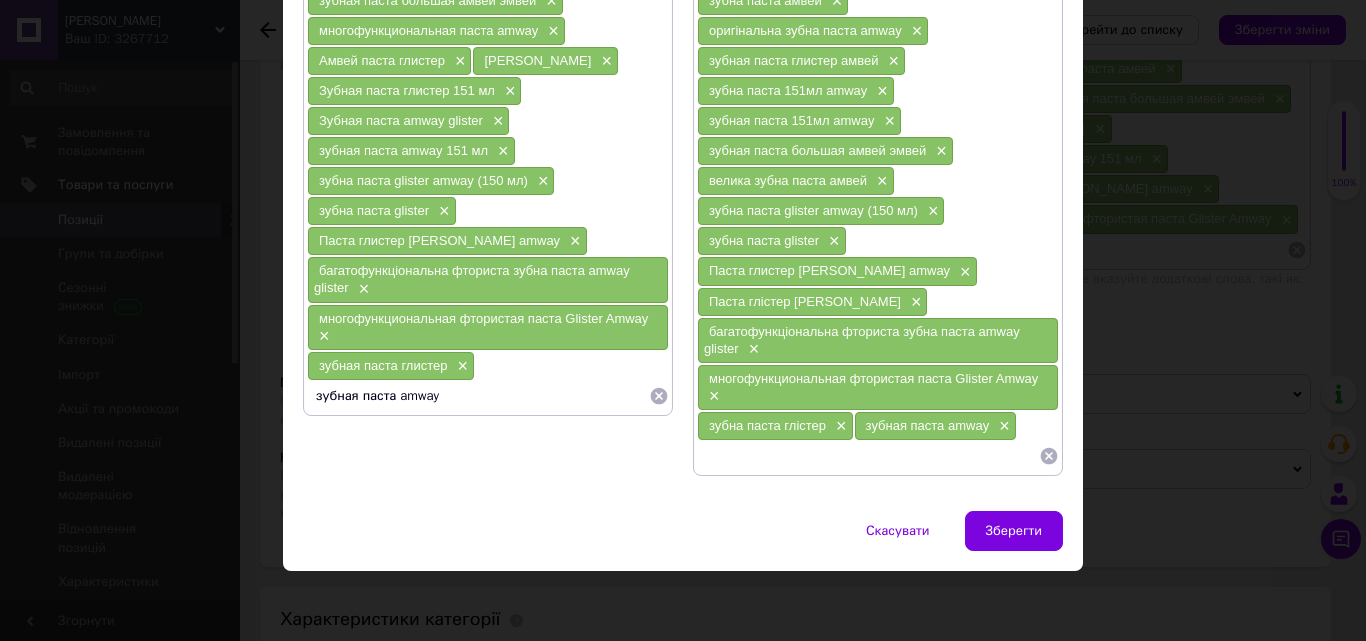 type 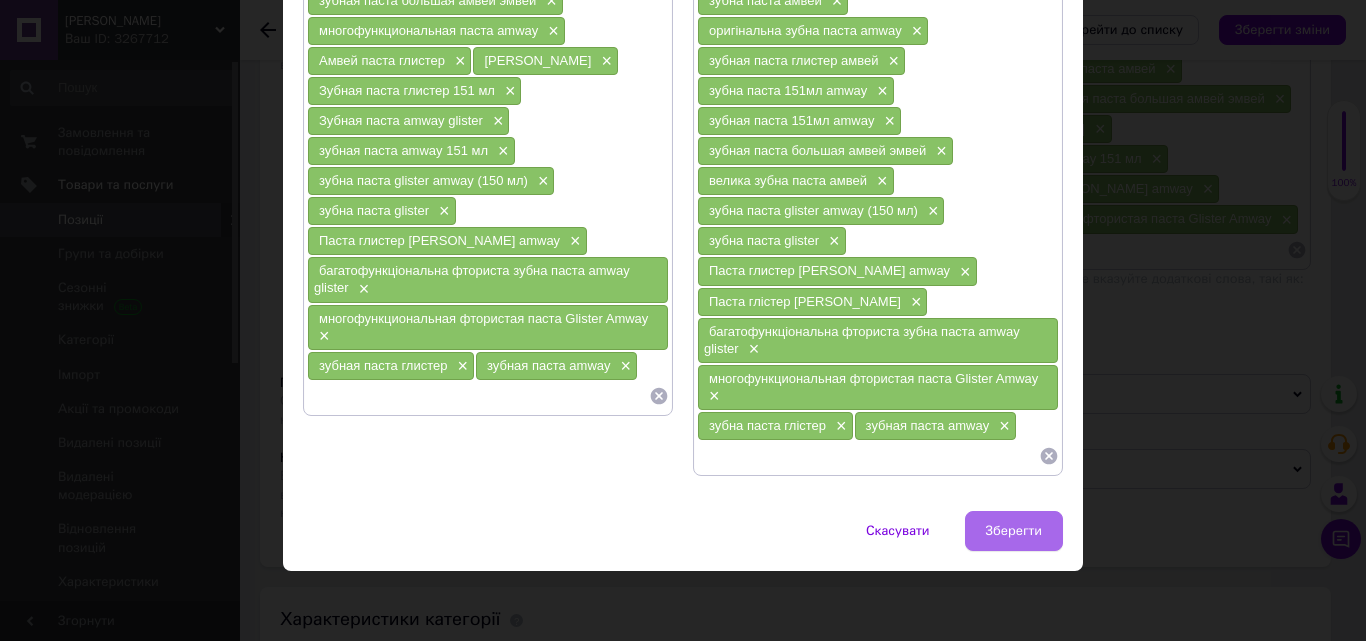 click on "Зберегти" at bounding box center [1014, 531] 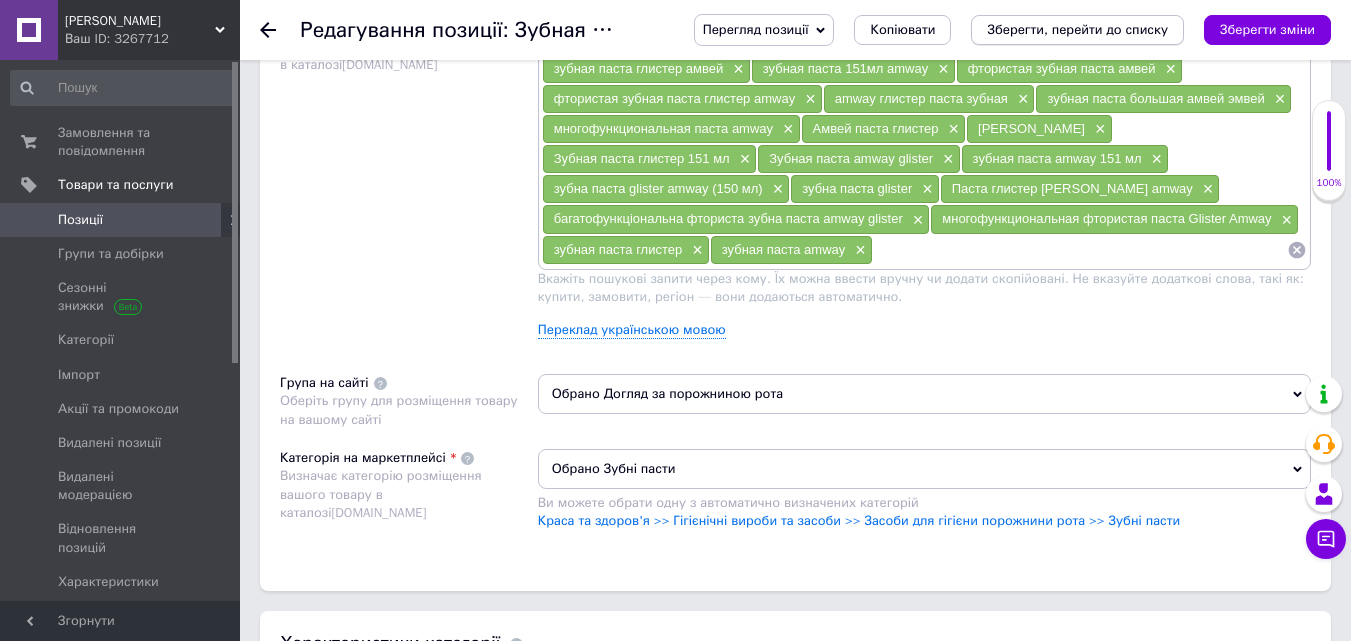 click on "Зберегти, перейти до списку" at bounding box center (1077, 29) 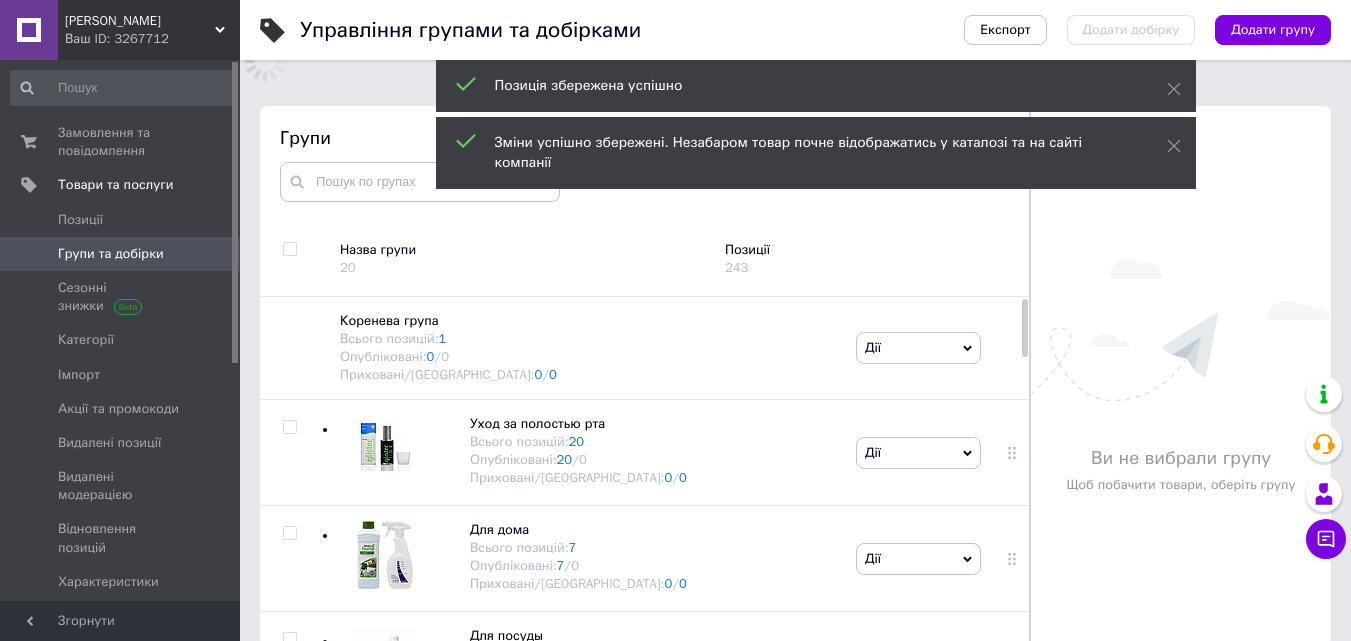 scroll, scrollTop: 113, scrollLeft: 0, axis: vertical 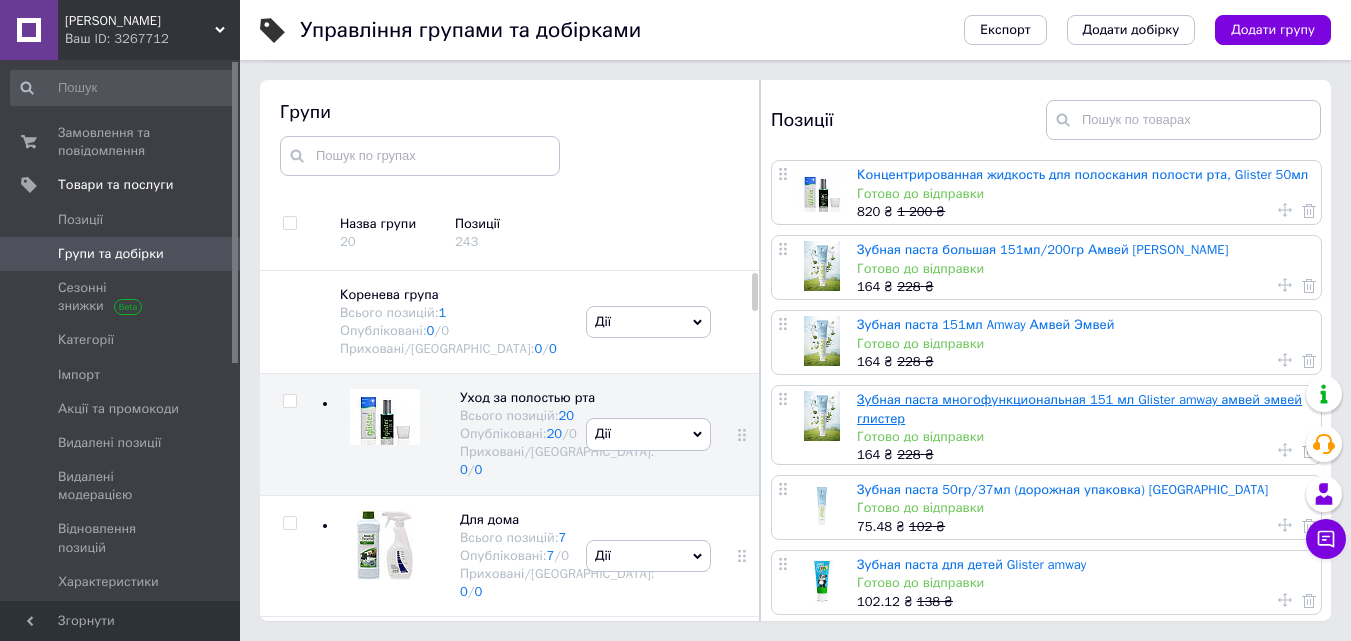 click on "Зубная паста многофункциональная 151 мл Glister amway амвей эмвей глистер" at bounding box center [1079, 408] 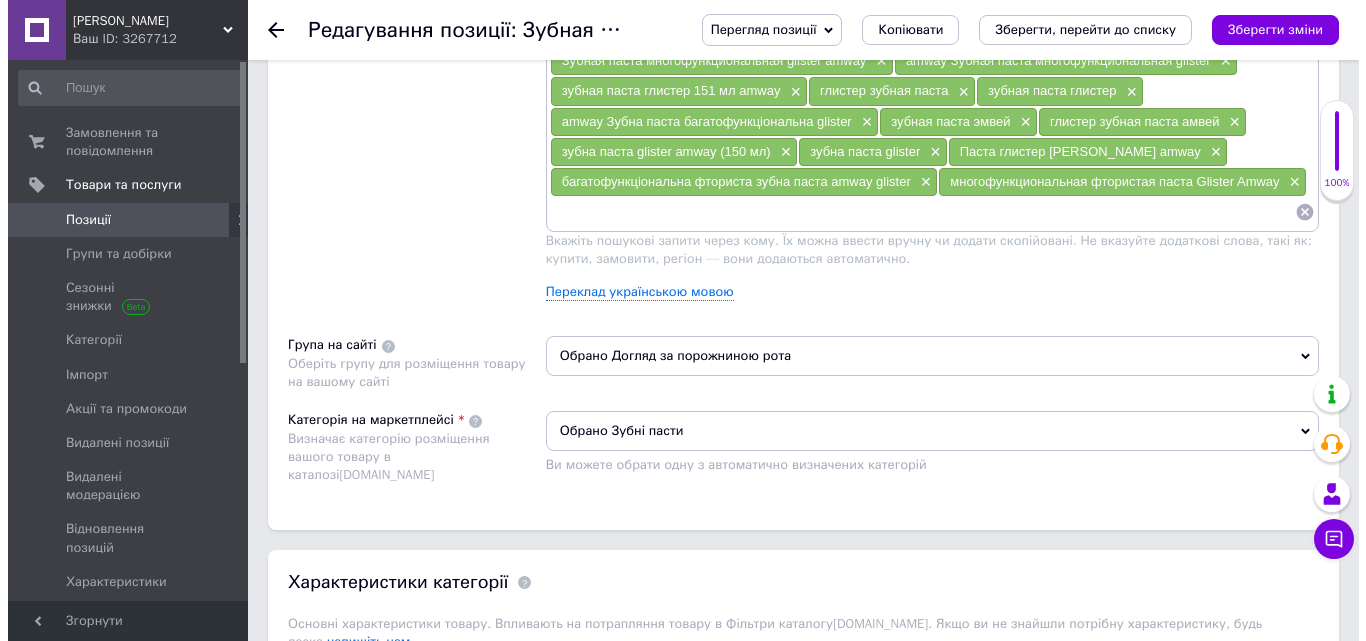 scroll, scrollTop: 1383, scrollLeft: 0, axis: vertical 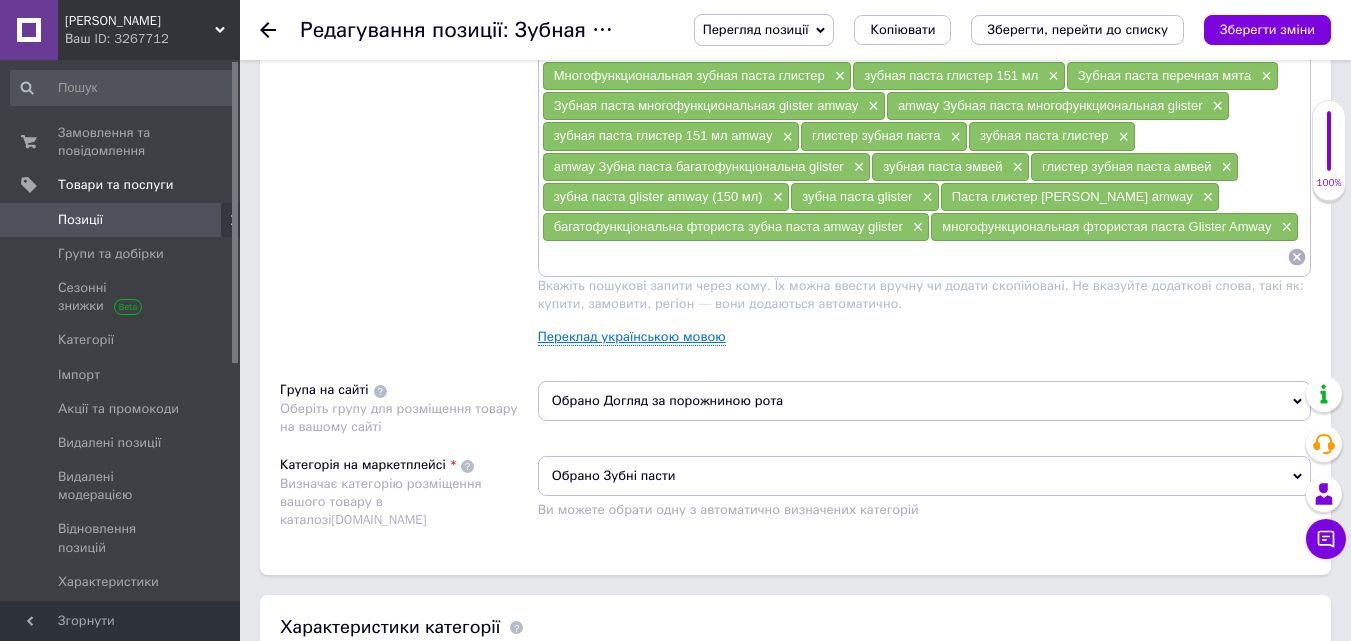 click on "Переклад українською мовою" at bounding box center [632, 337] 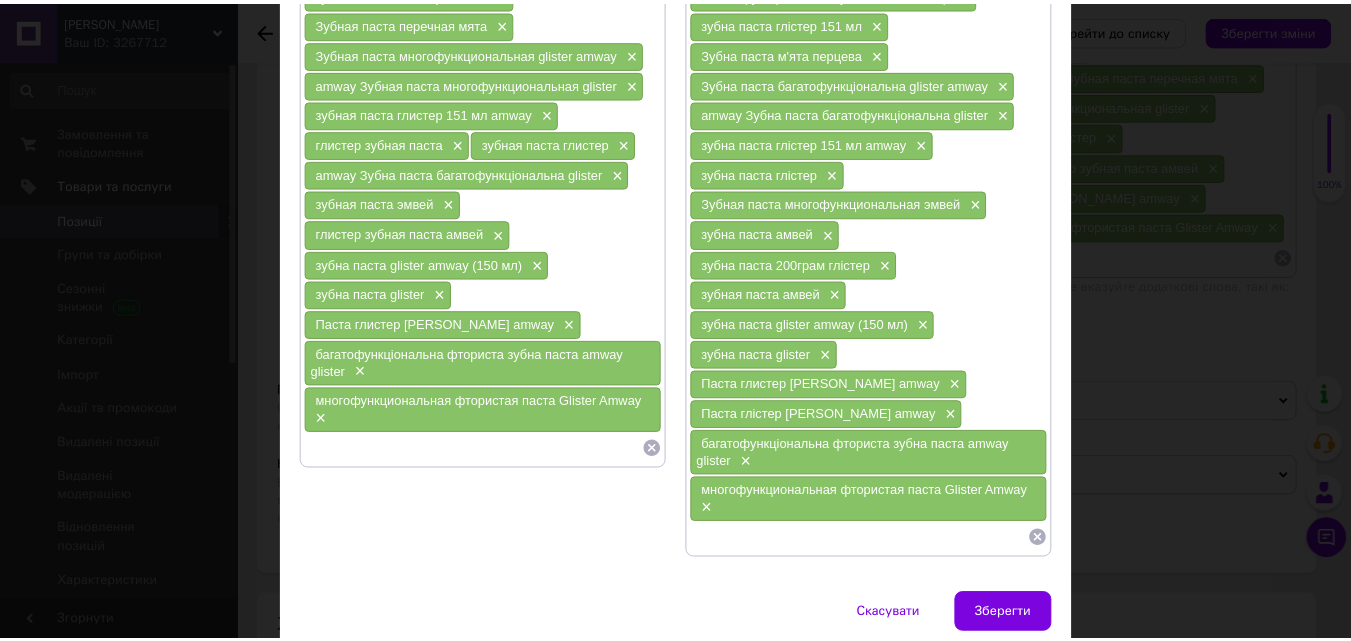 scroll, scrollTop: 500, scrollLeft: 0, axis: vertical 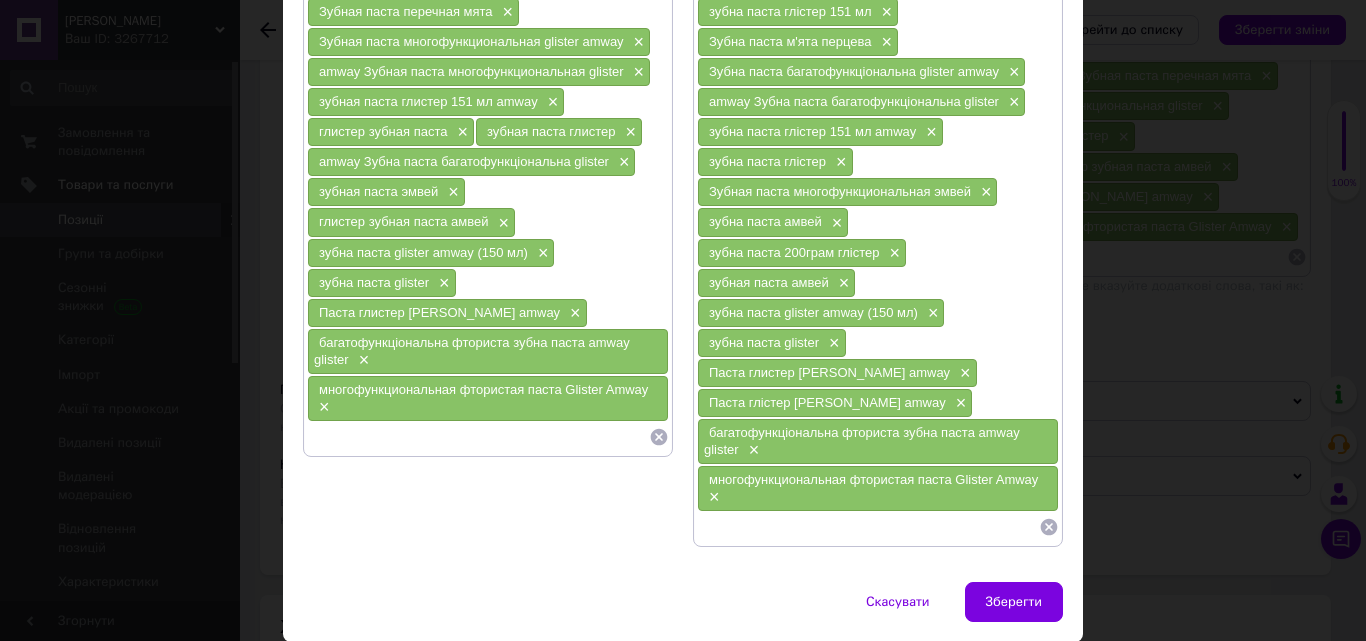 click at bounding box center [868, 527] 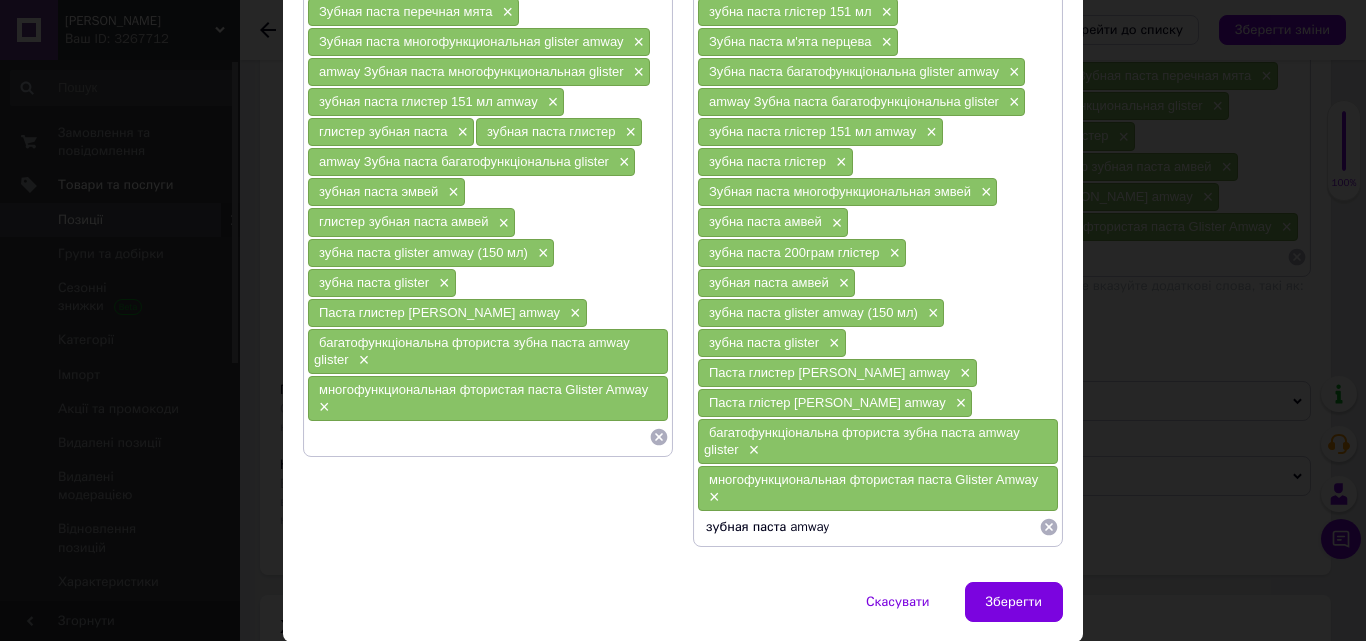 type 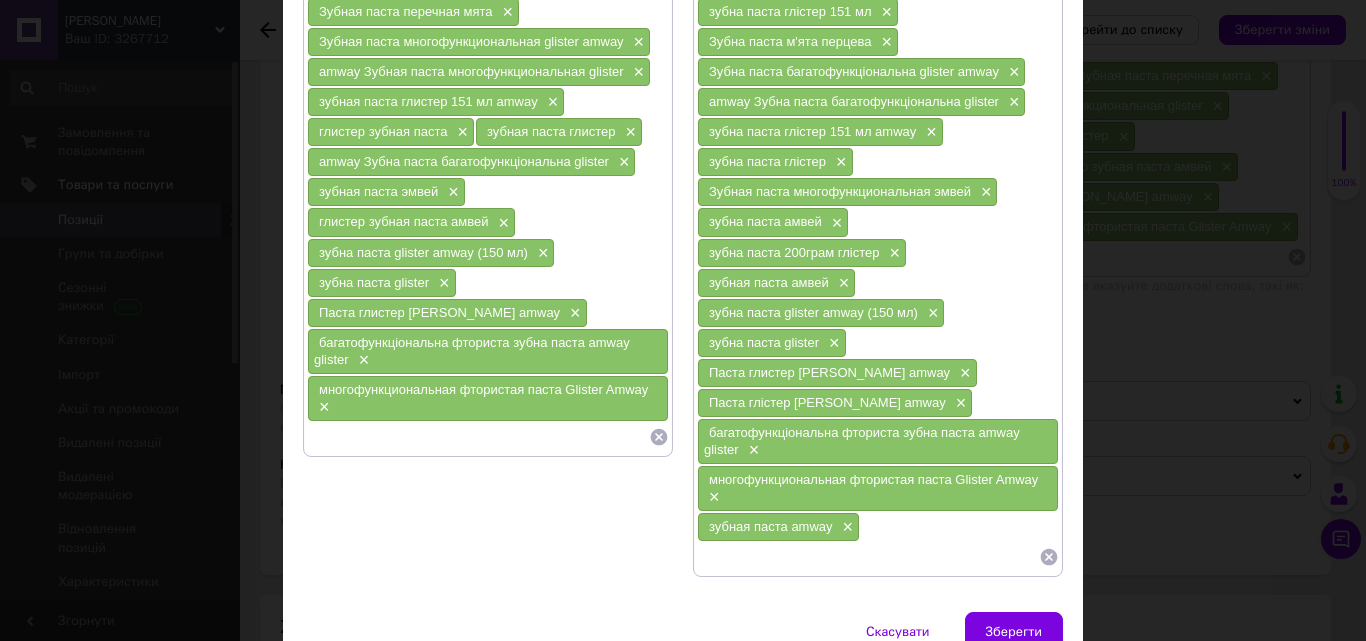 click at bounding box center (478, 437) 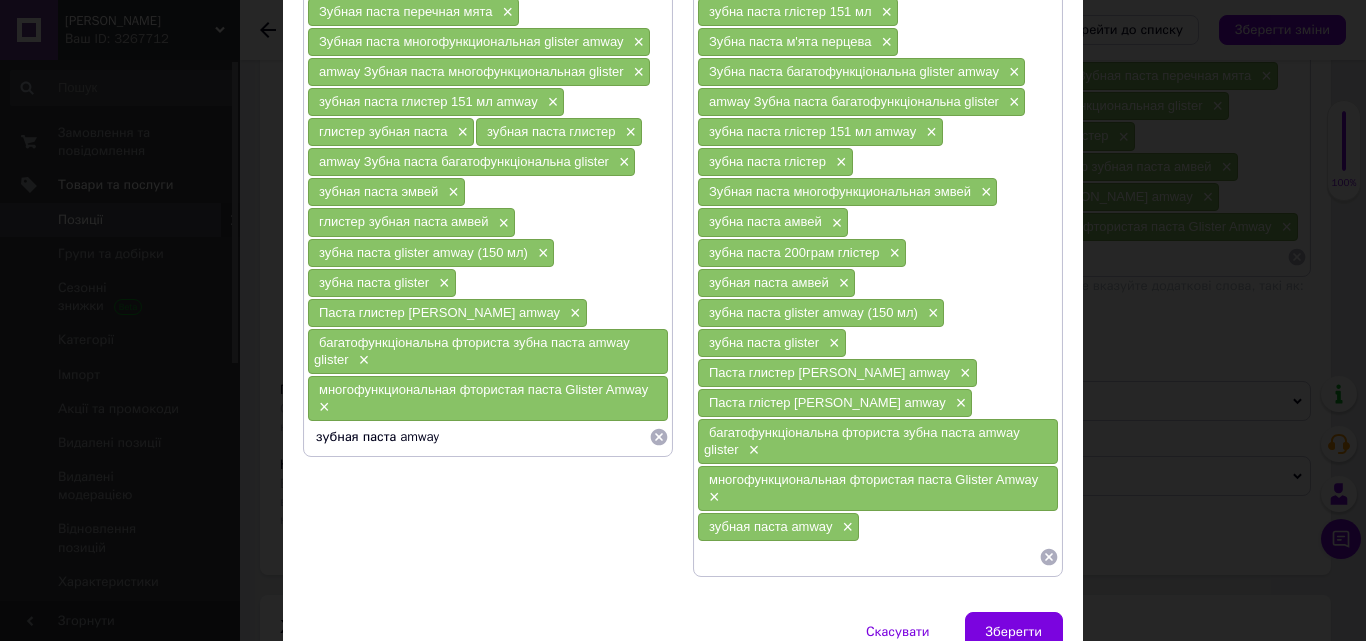 type 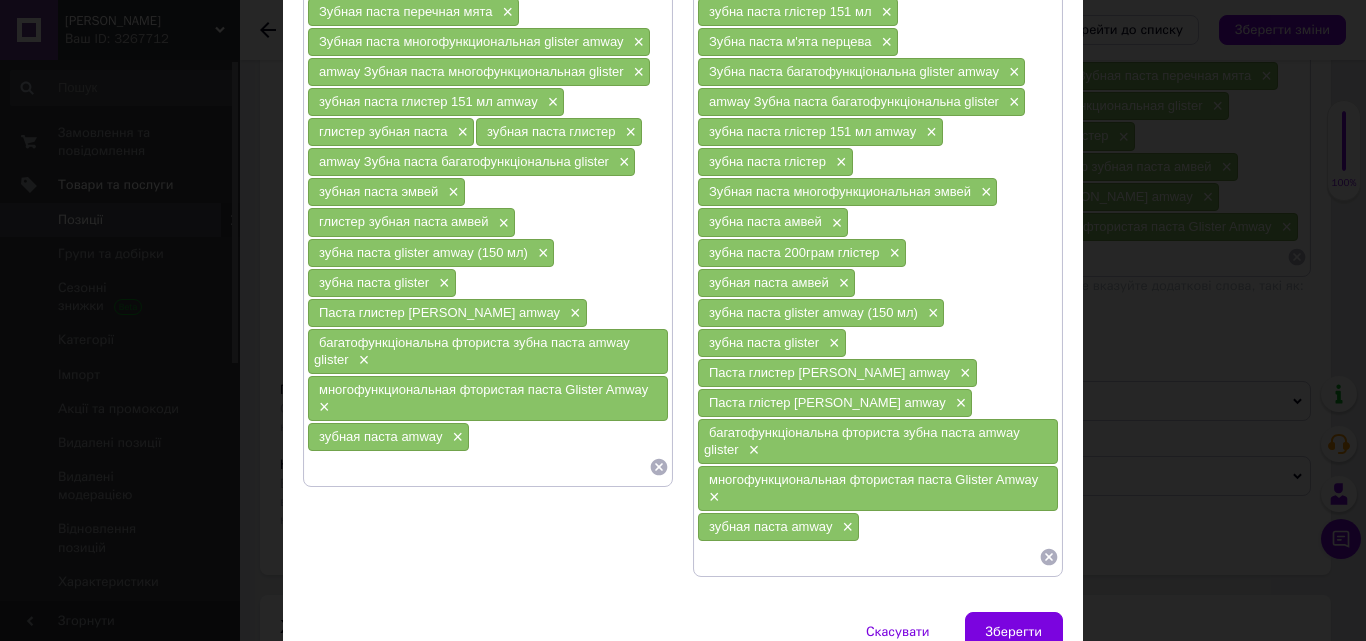 click at bounding box center [868, 557] 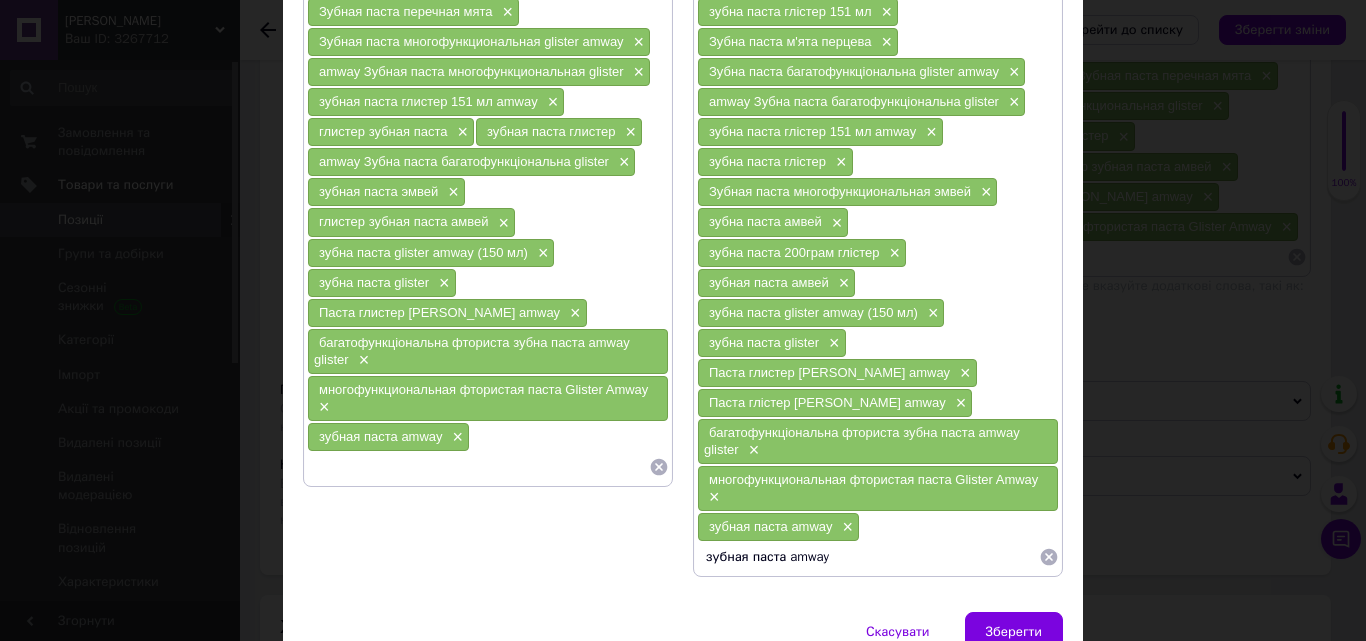 click on "зубная паста amway" at bounding box center [868, 557] 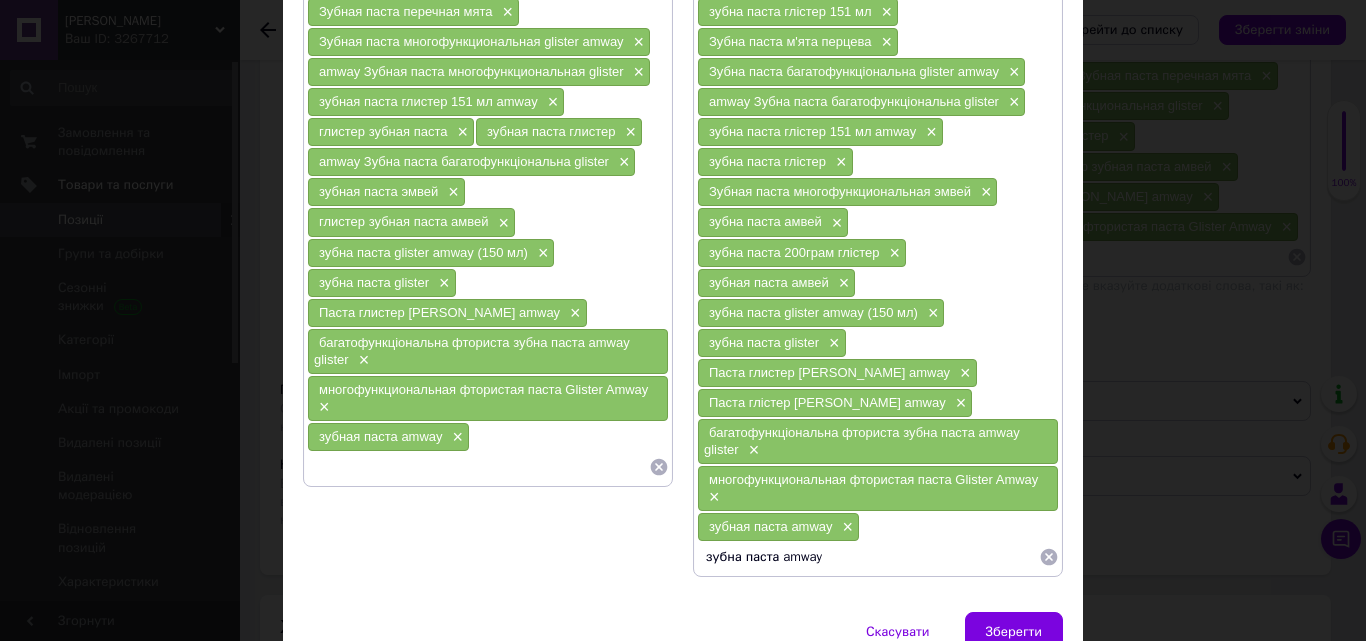 type 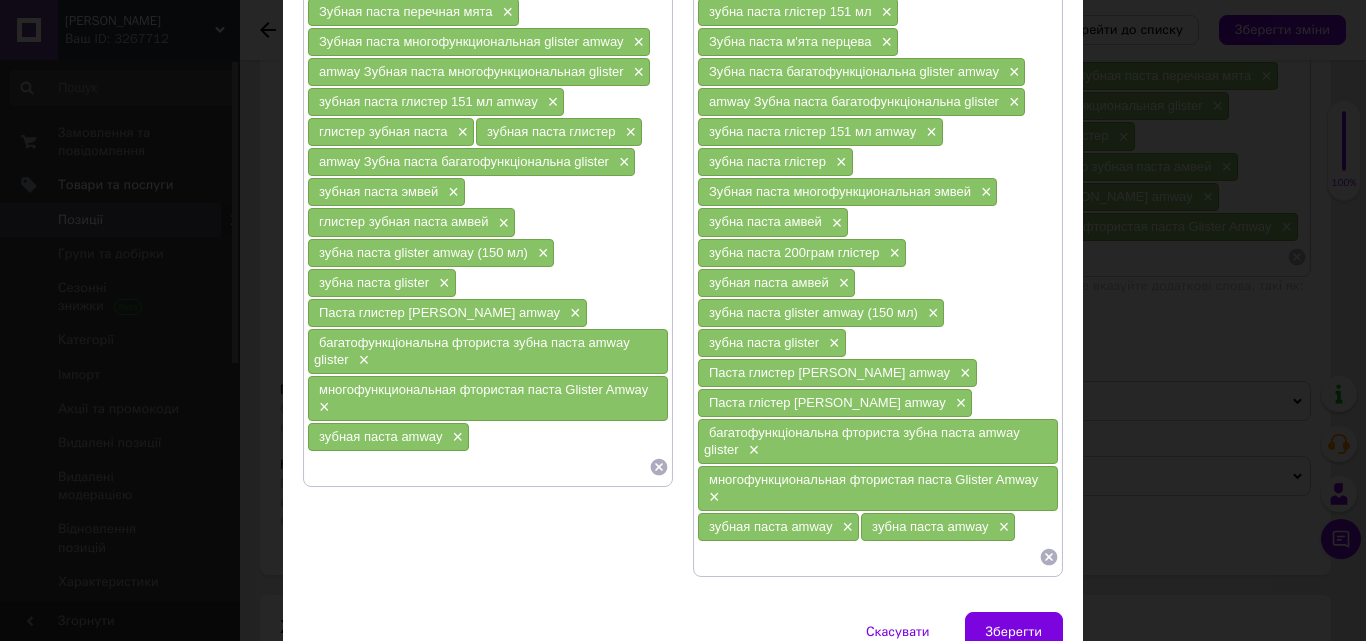 click at bounding box center (478, 467) 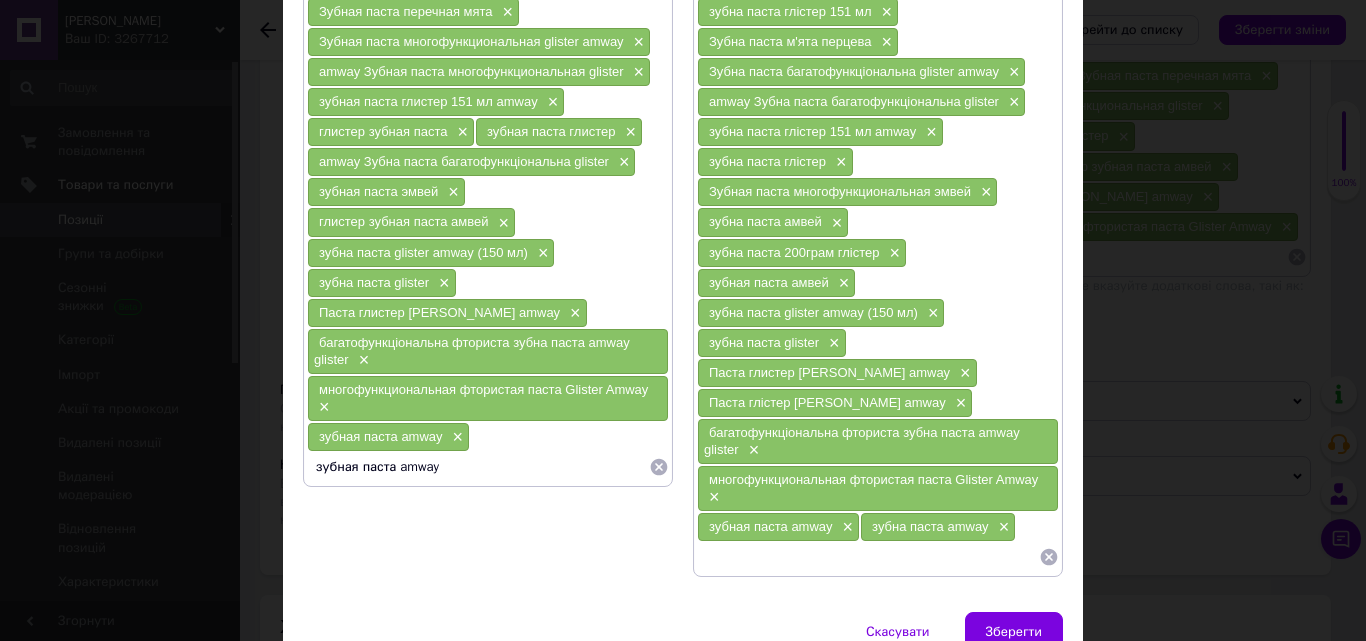 click on "зубная паста amway" at bounding box center (478, 467) 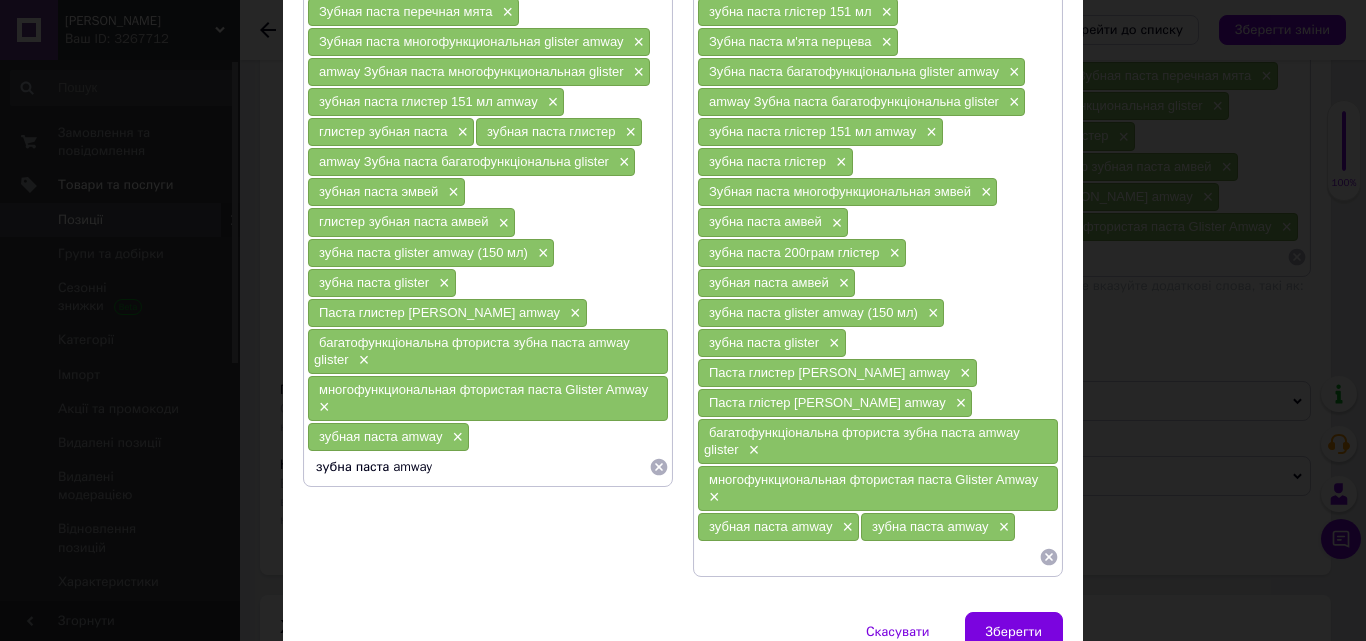type 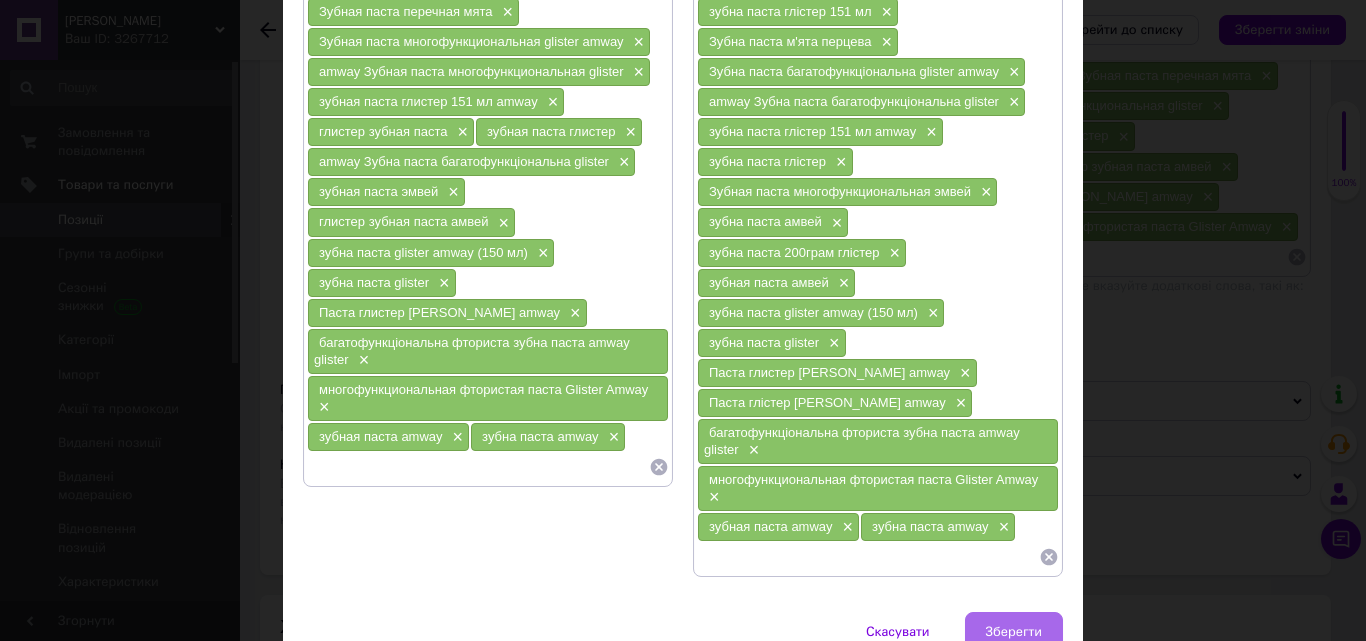 click on "Зберегти" at bounding box center [1014, 632] 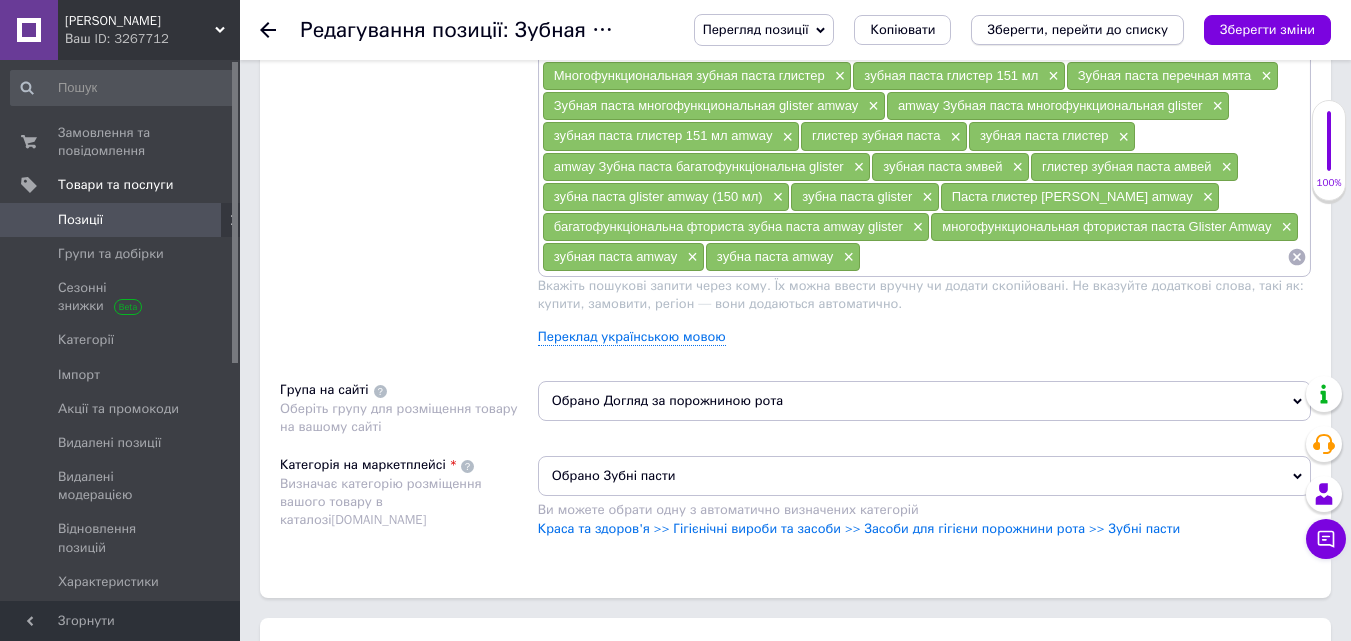 click on "Зберегти, перейти до списку" at bounding box center [1077, 29] 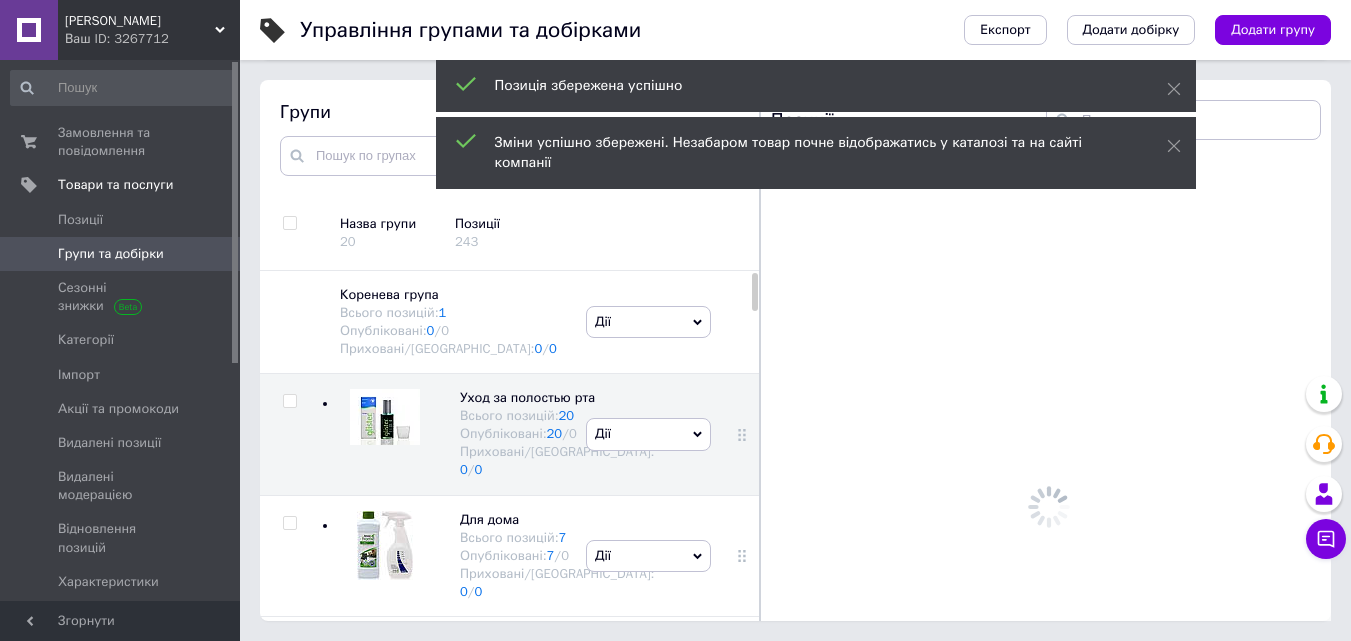 scroll, scrollTop: 113, scrollLeft: 0, axis: vertical 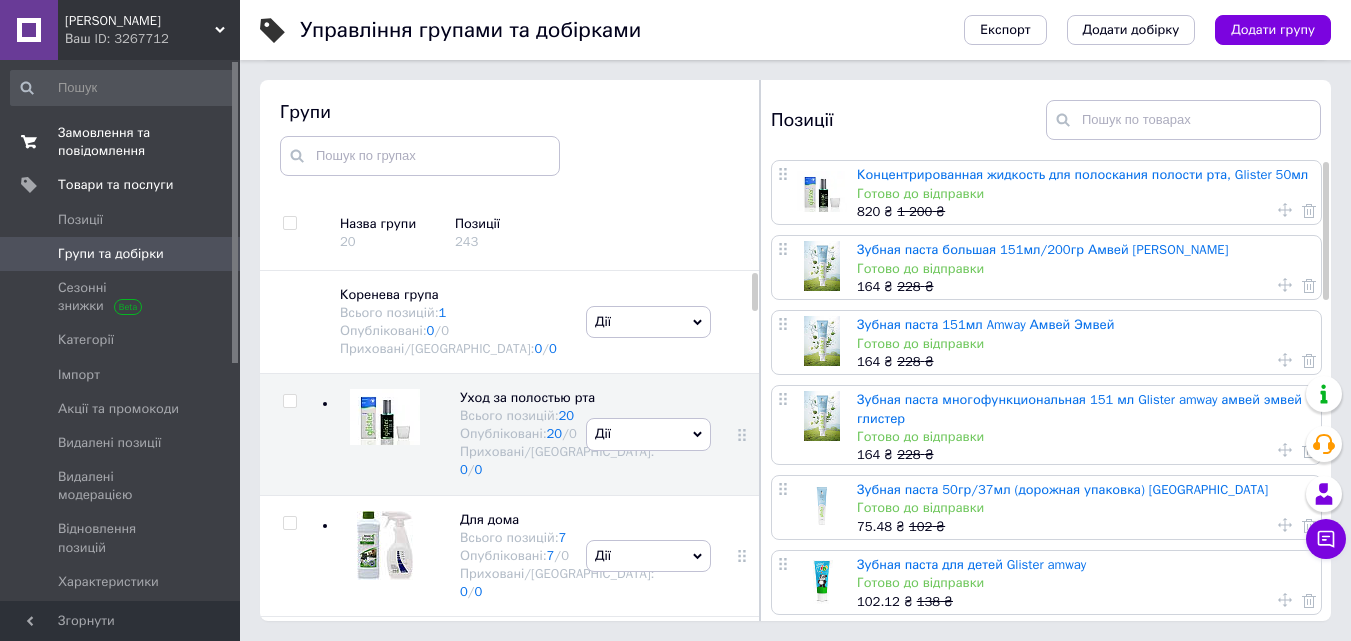 click on "Замовлення та повідомлення" at bounding box center (121, 142) 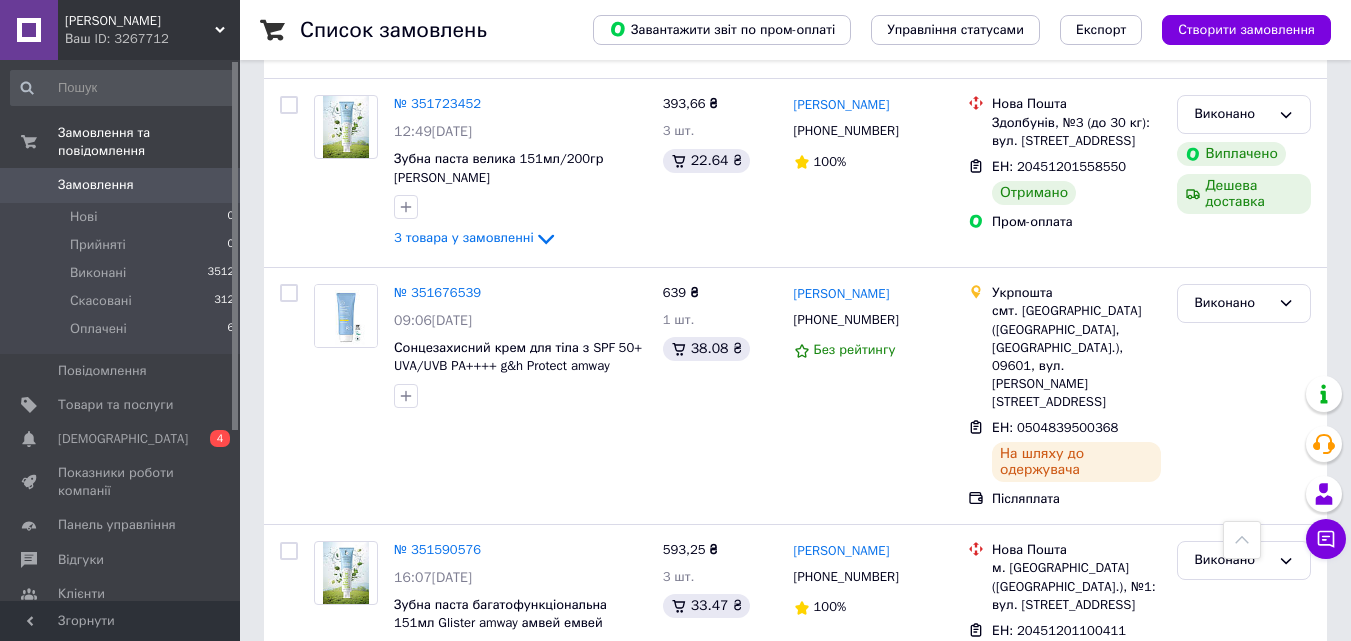 scroll, scrollTop: 1400, scrollLeft: 0, axis: vertical 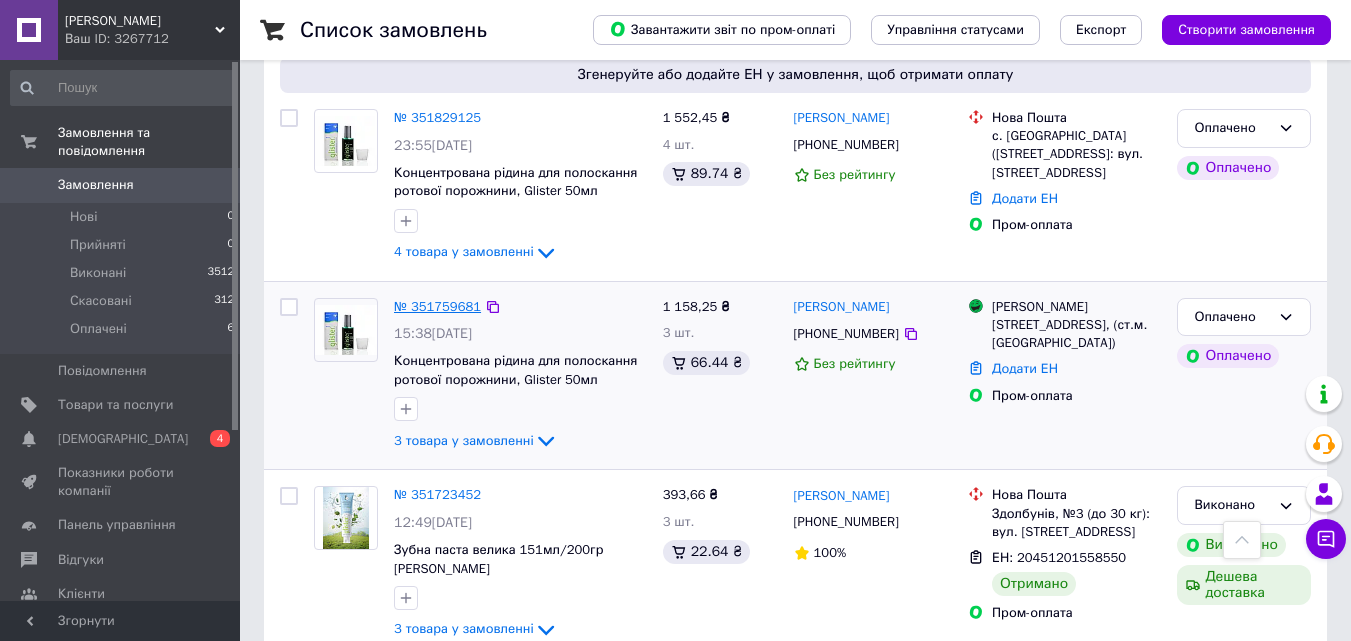 click on "№ 351759681" at bounding box center [437, 306] 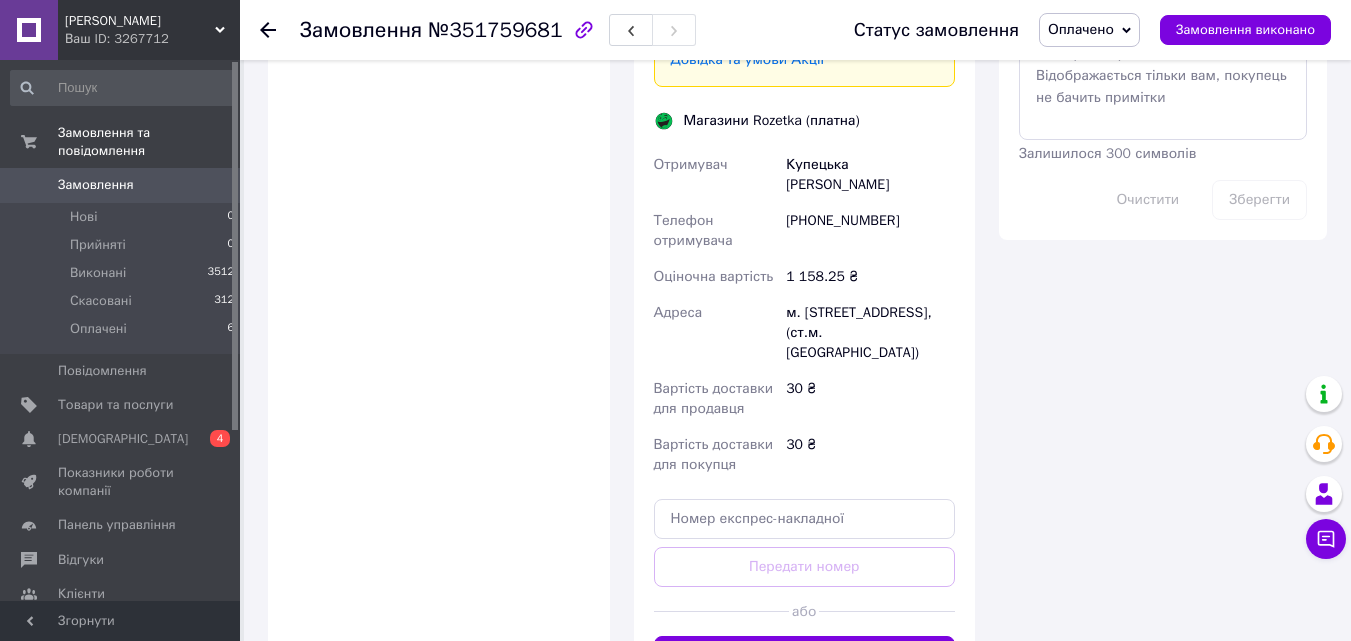 scroll, scrollTop: 1400, scrollLeft: 0, axis: vertical 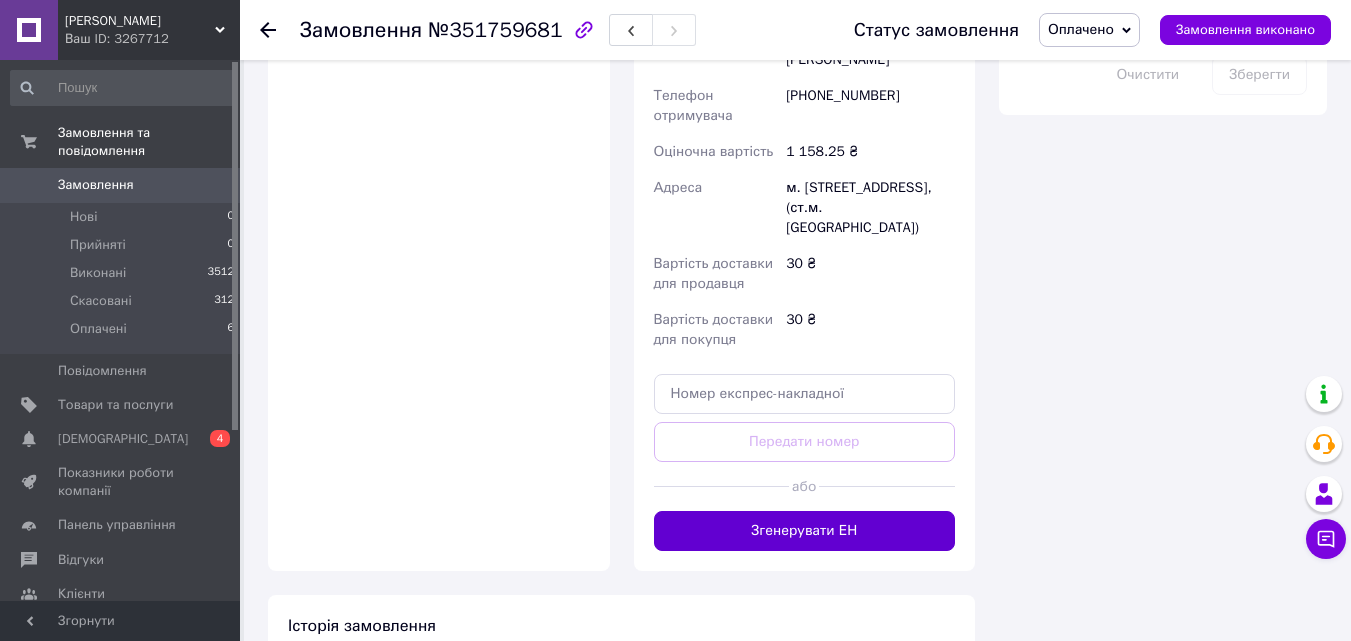 click on "Згенерувати ЕН" at bounding box center (805, 531) 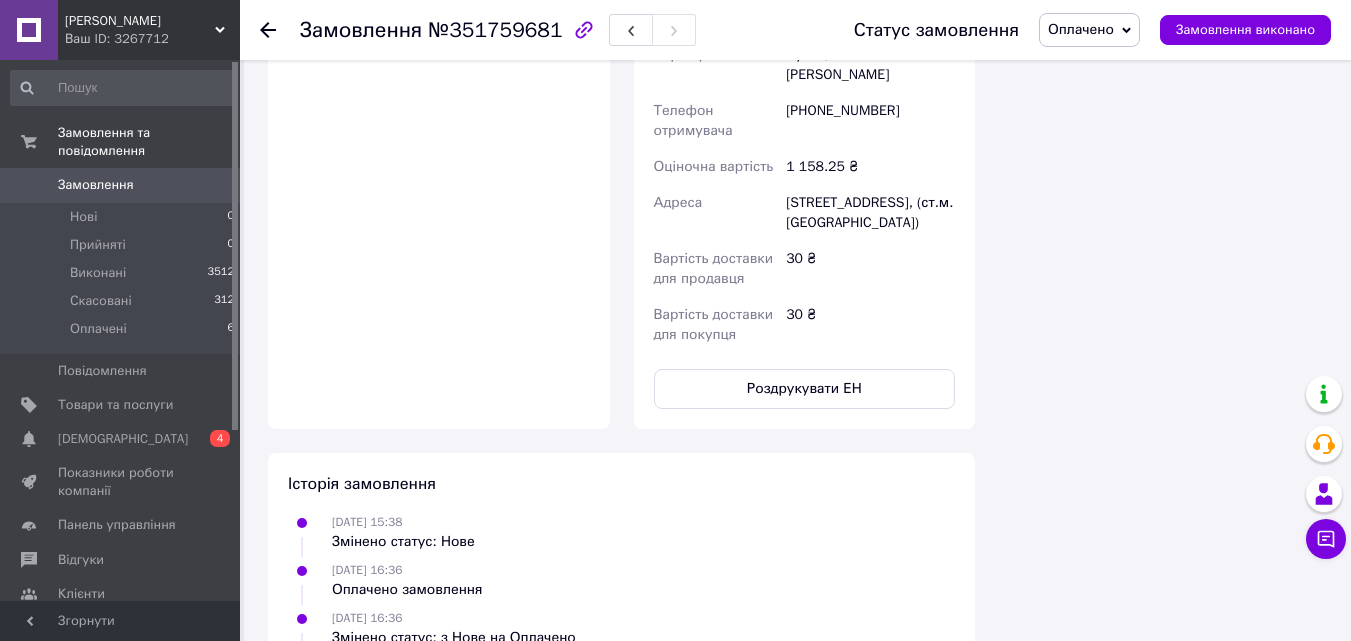 scroll, scrollTop: 1500, scrollLeft: 0, axis: vertical 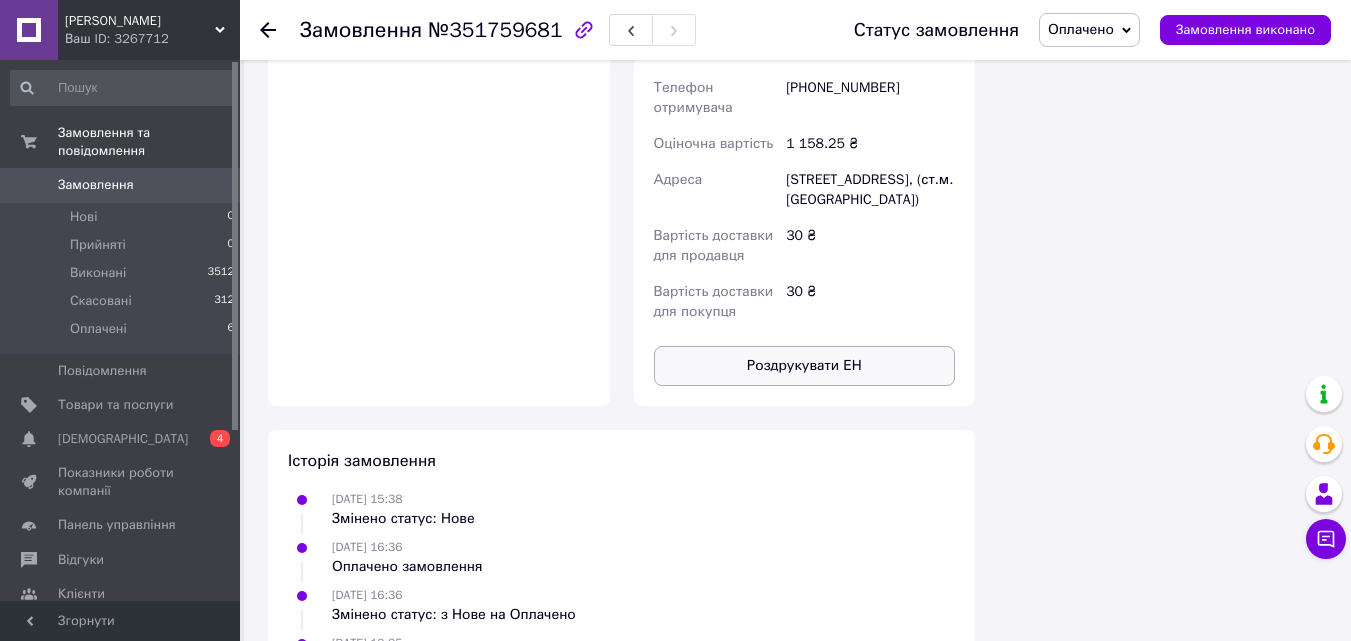 click on "Роздрукувати ЕН" at bounding box center [805, 366] 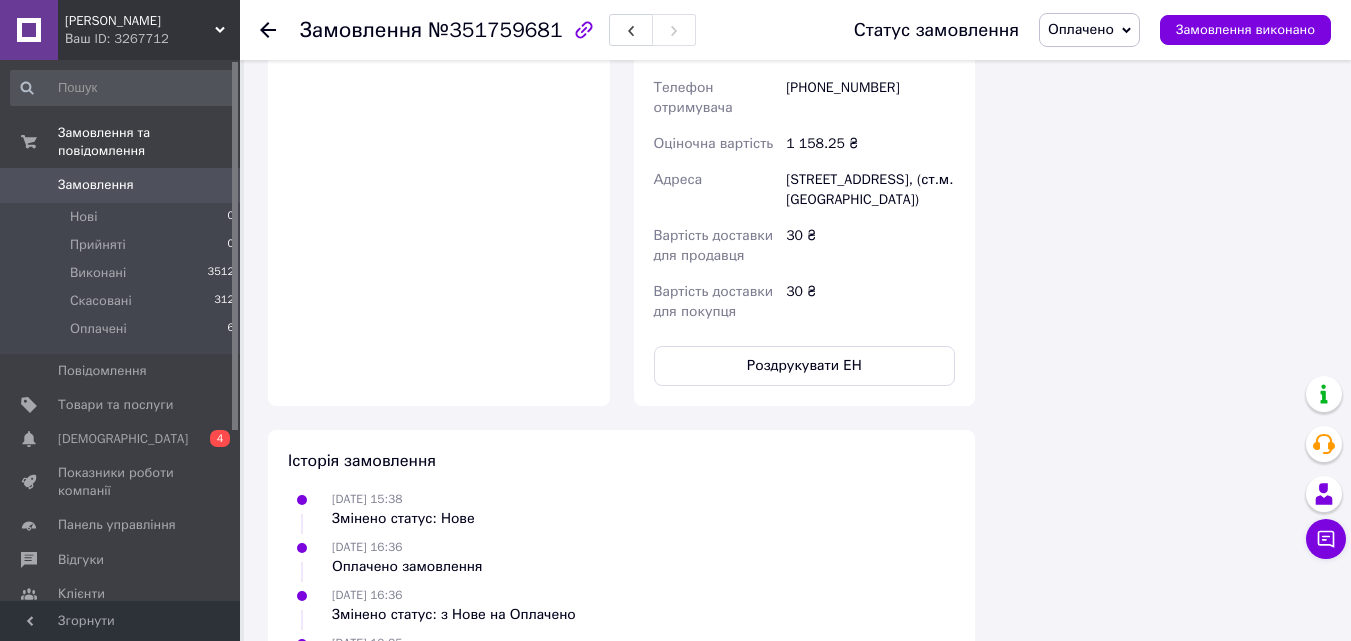 click 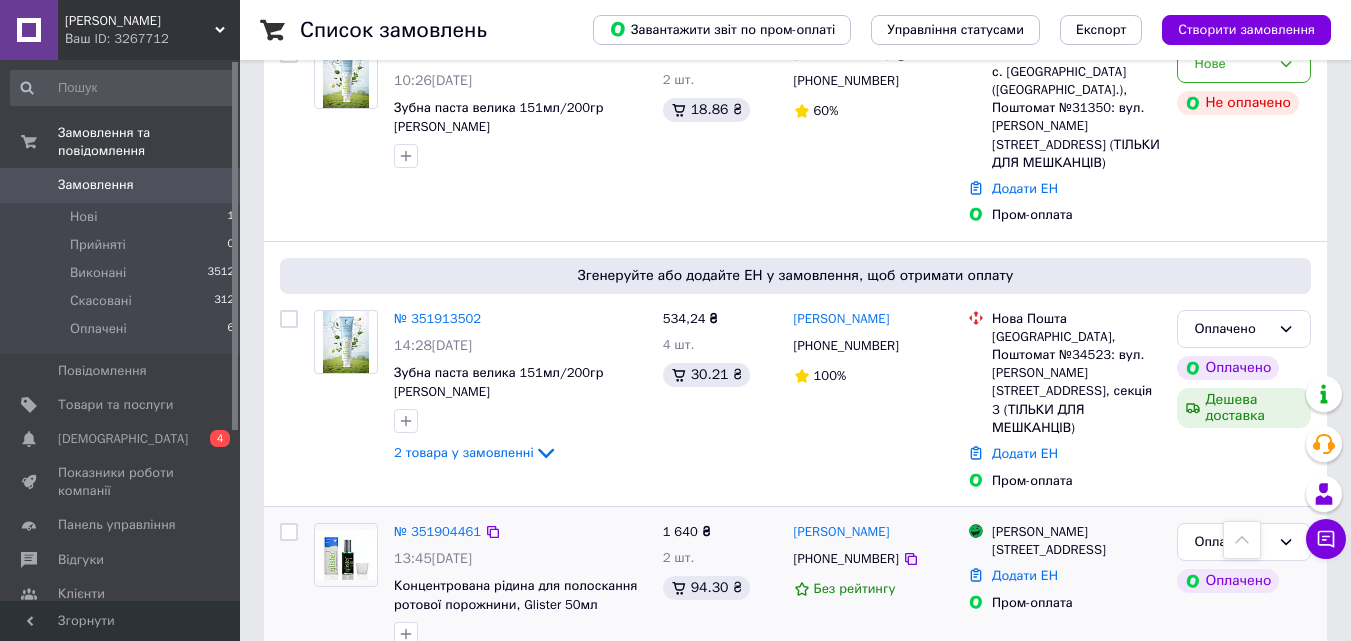 scroll, scrollTop: 0, scrollLeft: 0, axis: both 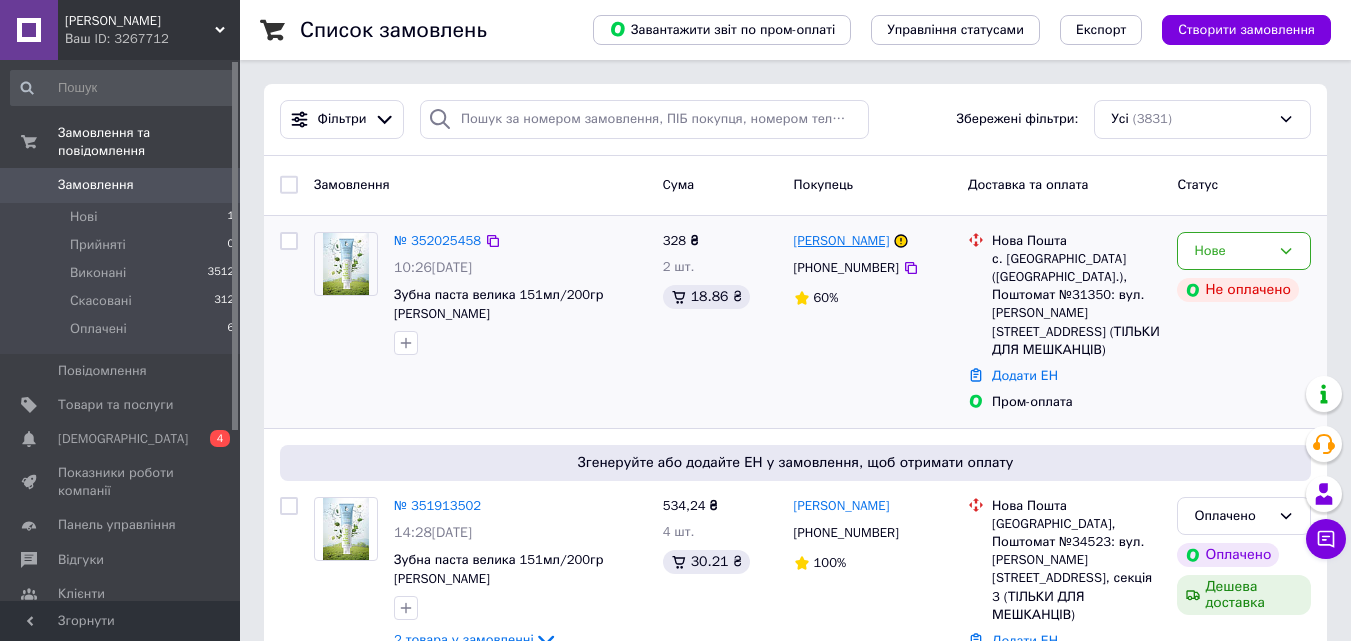 click on "[PERSON_NAME]" at bounding box center (842, 241) 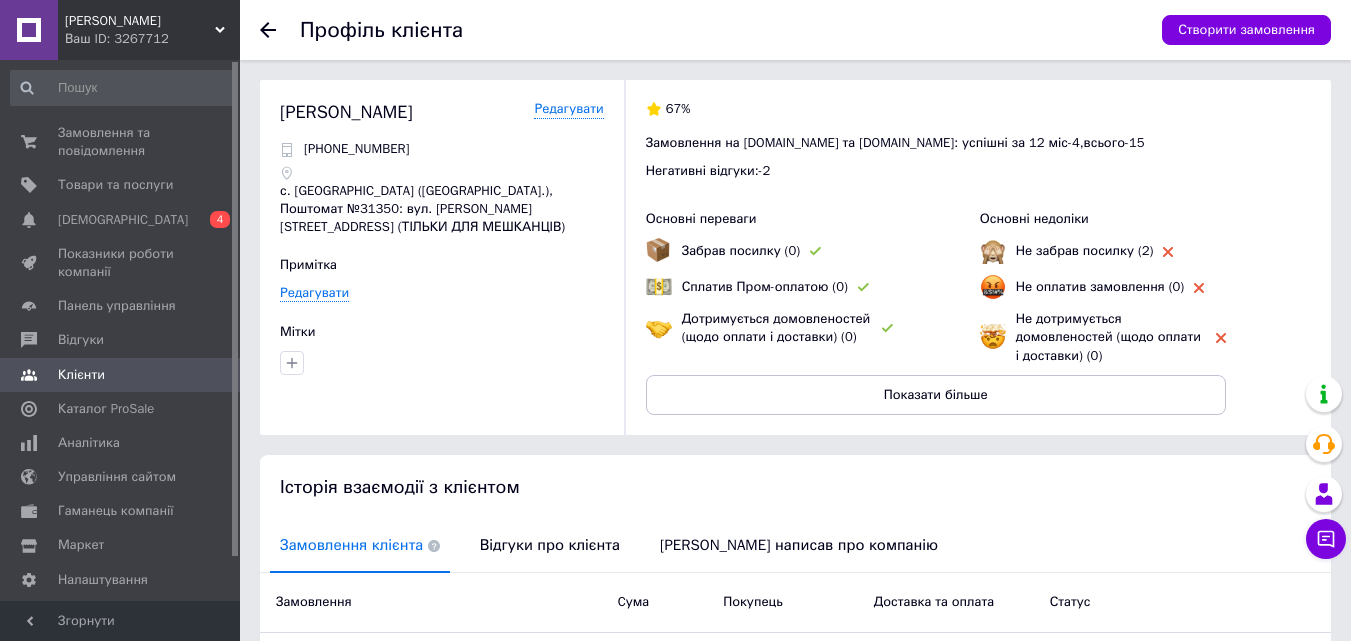 click 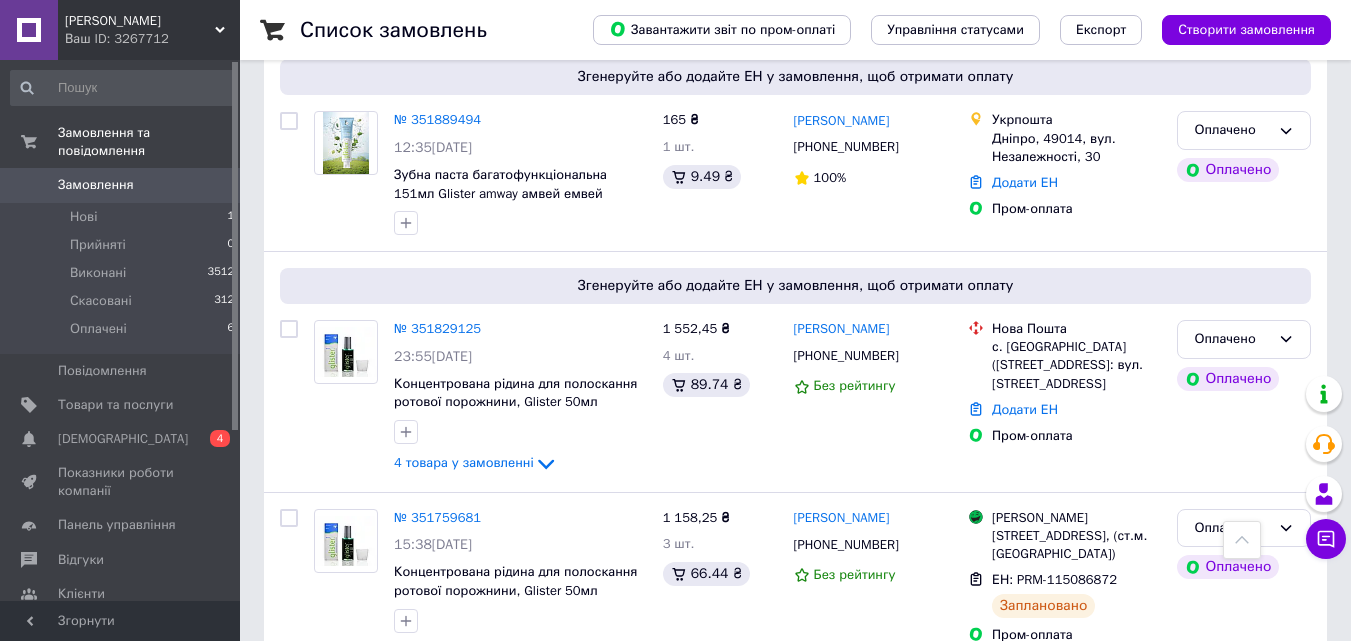 scroll, scrollTop: 1000, scrollLeft: 0, axis: vertical 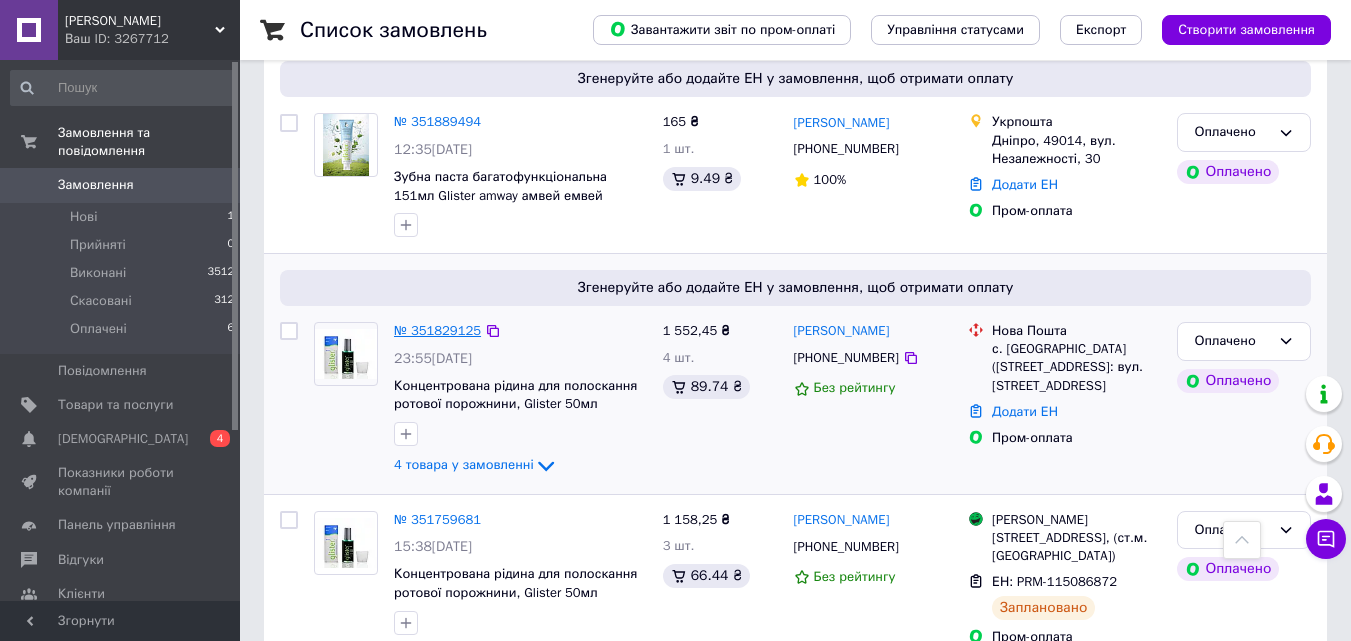 click on "№ 351829125" at bounding box center (437, 330) 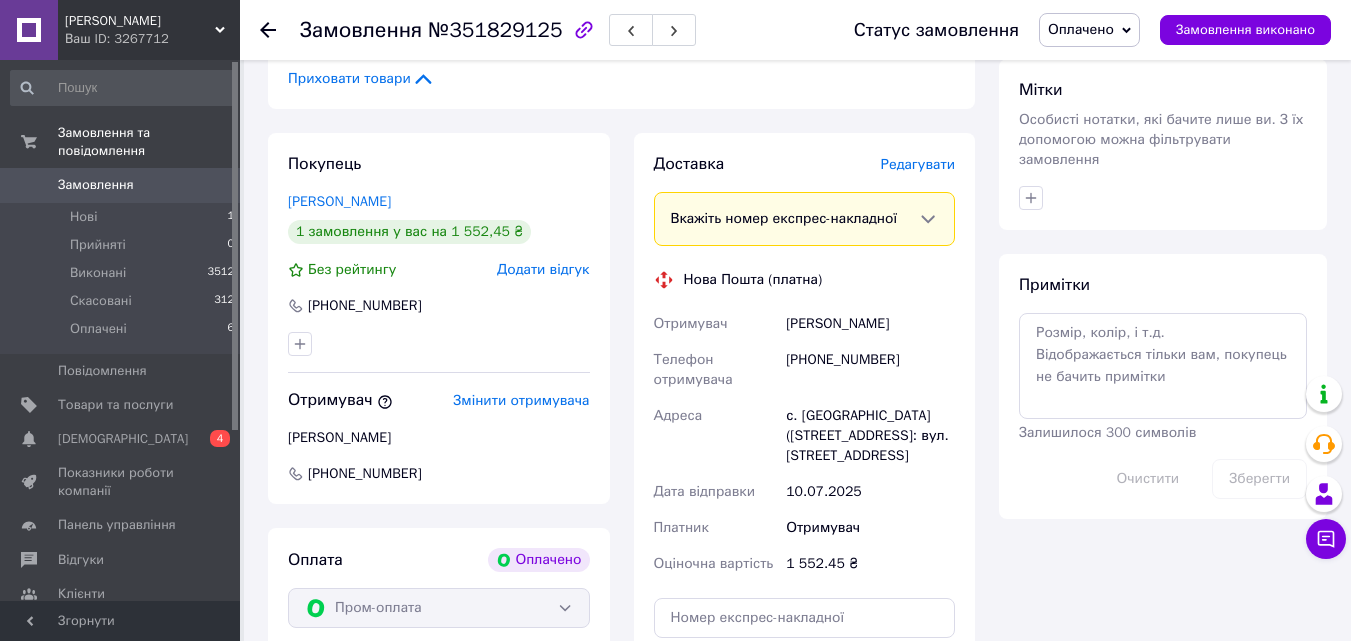 scroll, scrollTop: 1107, scrollLeft: 0, axis: vertical 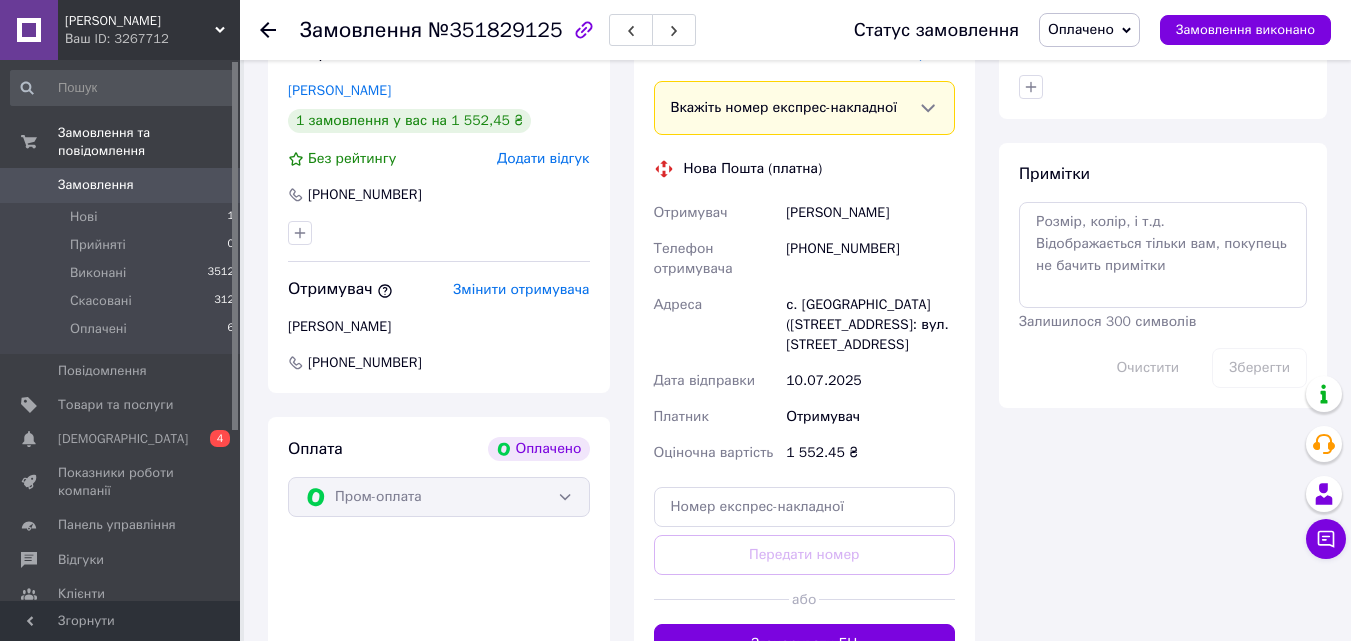 click 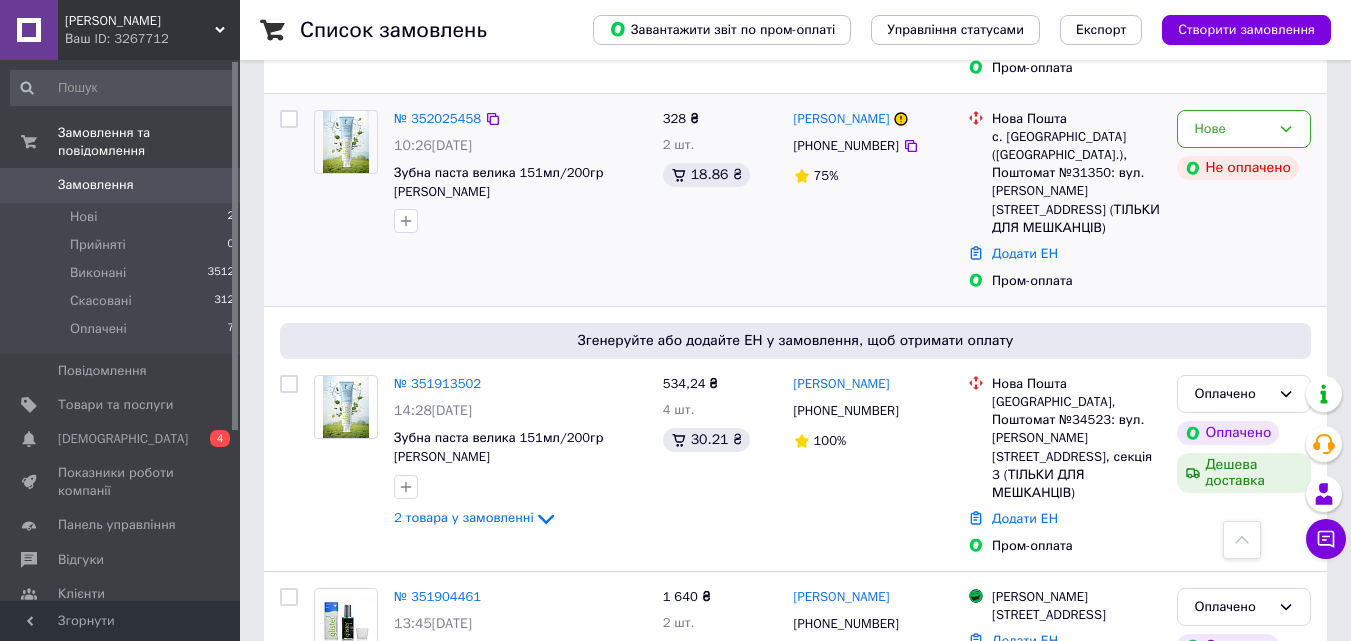 scroll, scrollTop: 0, scrollLeft: 0, axis: both 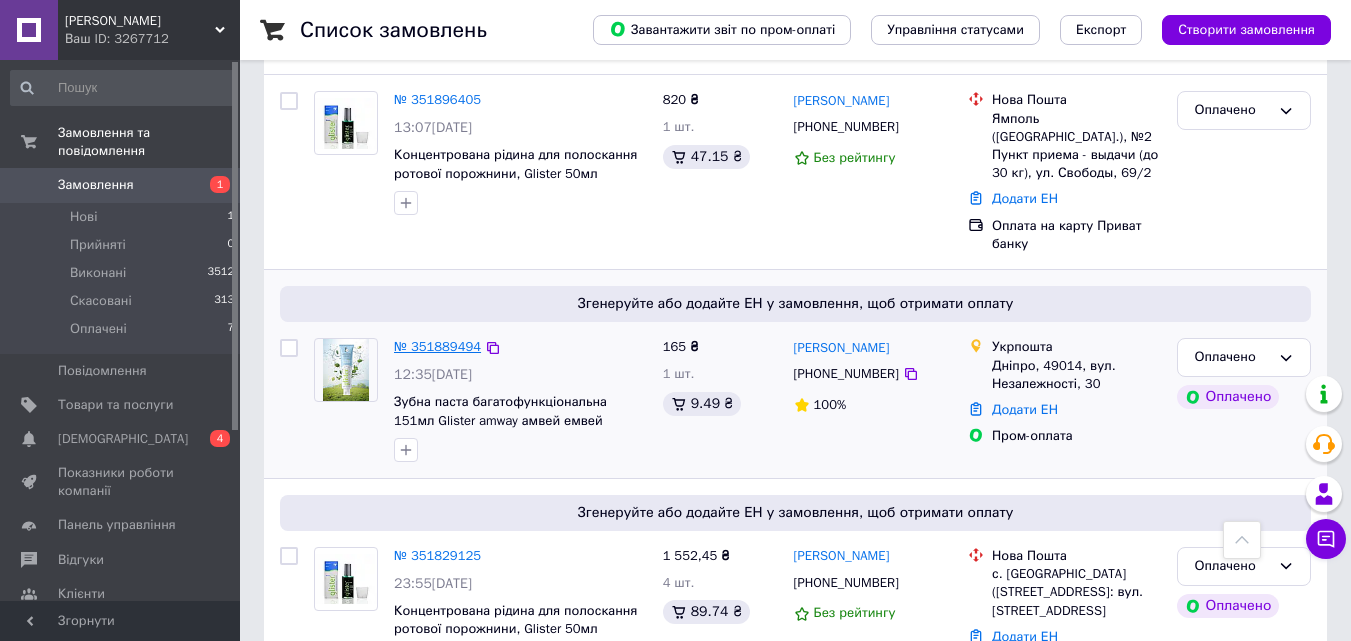 click on "№ 351889494" at bounding box center (437, 346) 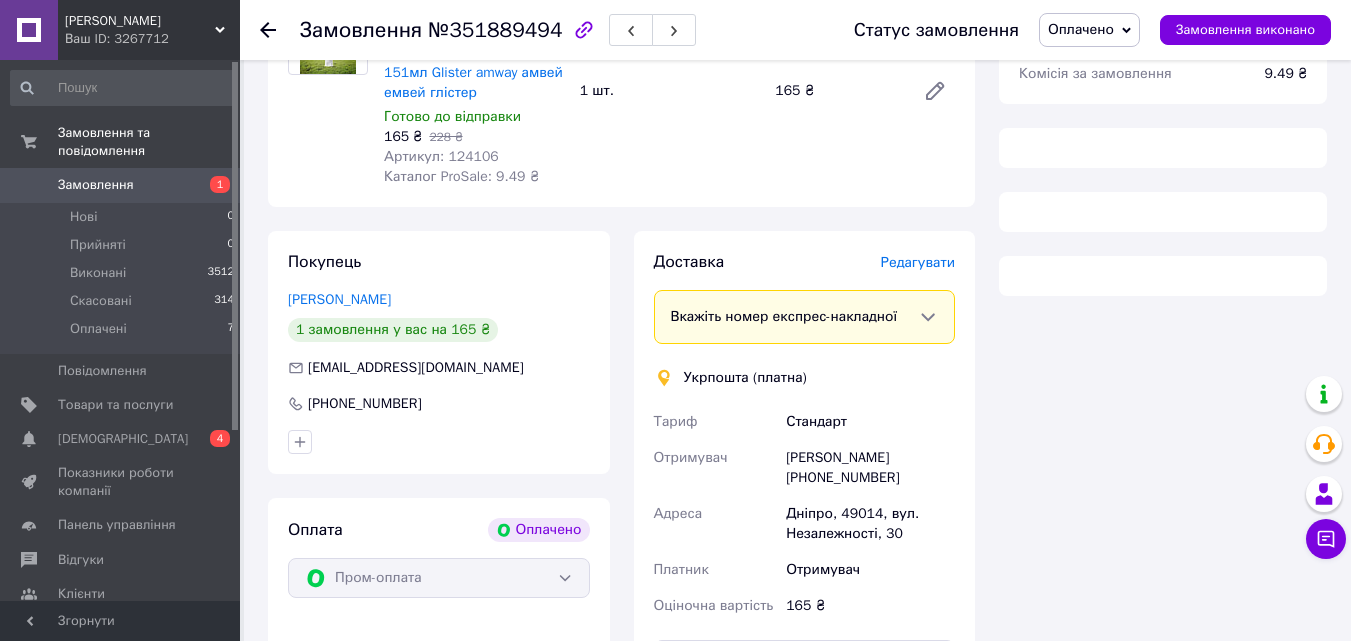 scroll, scrollTop: 500, scrollLeft: 0, axis: vertical 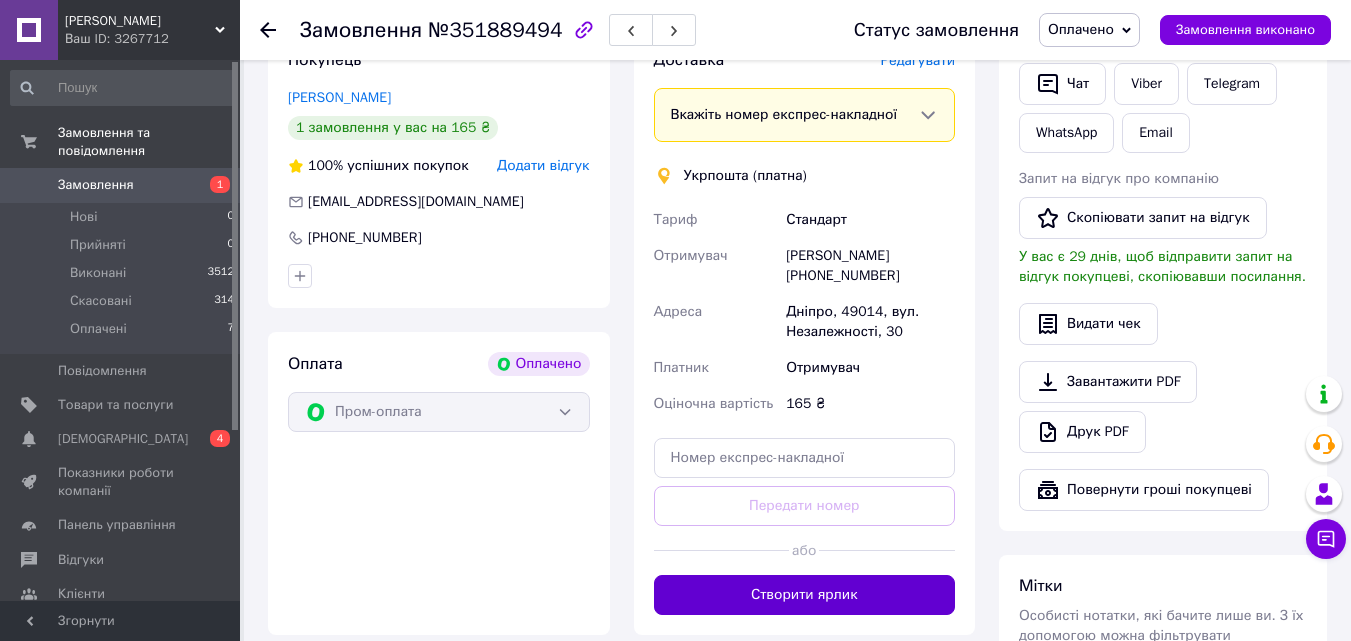 click on "Створити ярлик" at bounding box center [805, 595] 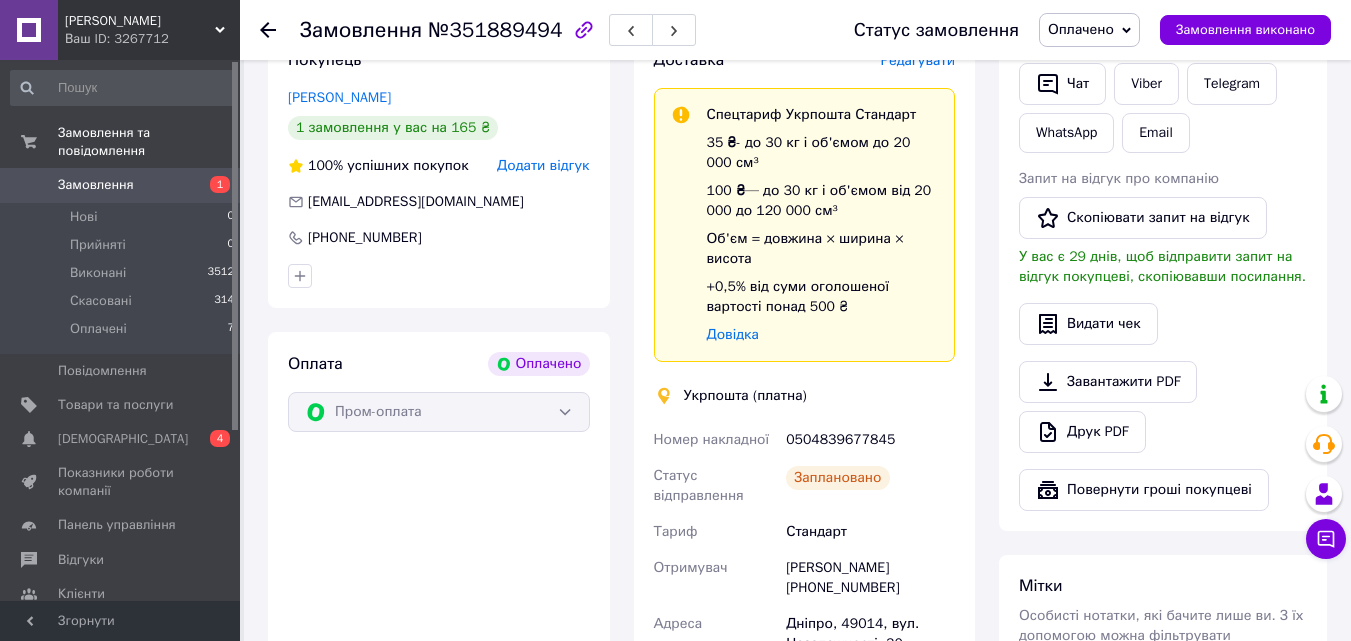 click 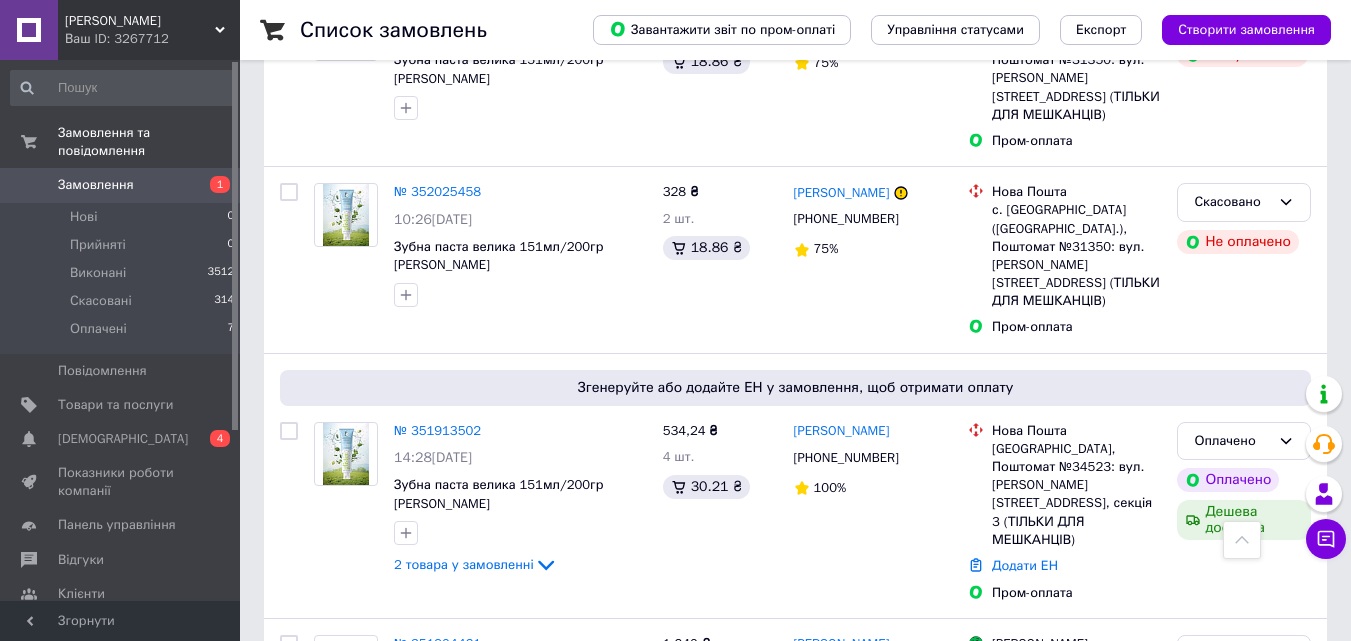 scroll, scrollTop: 900, scrollLeft: 0, axis: vertical 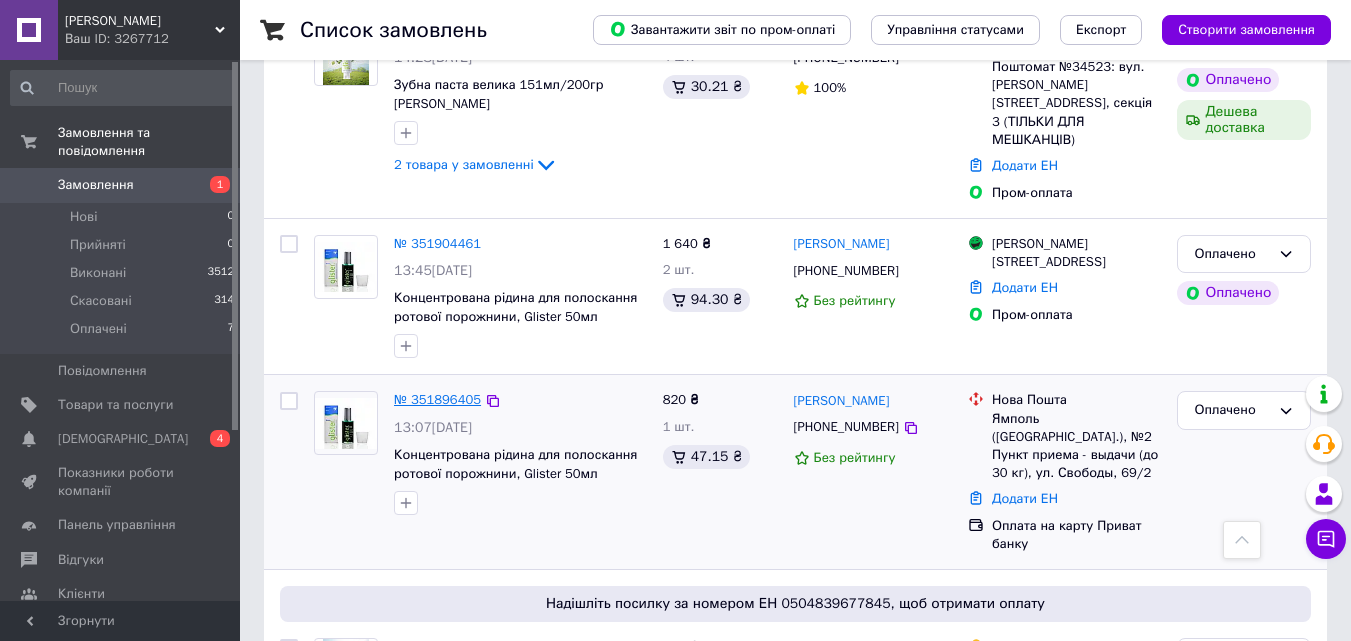 click on "№ 351896405" at bounding box center (437, 399) 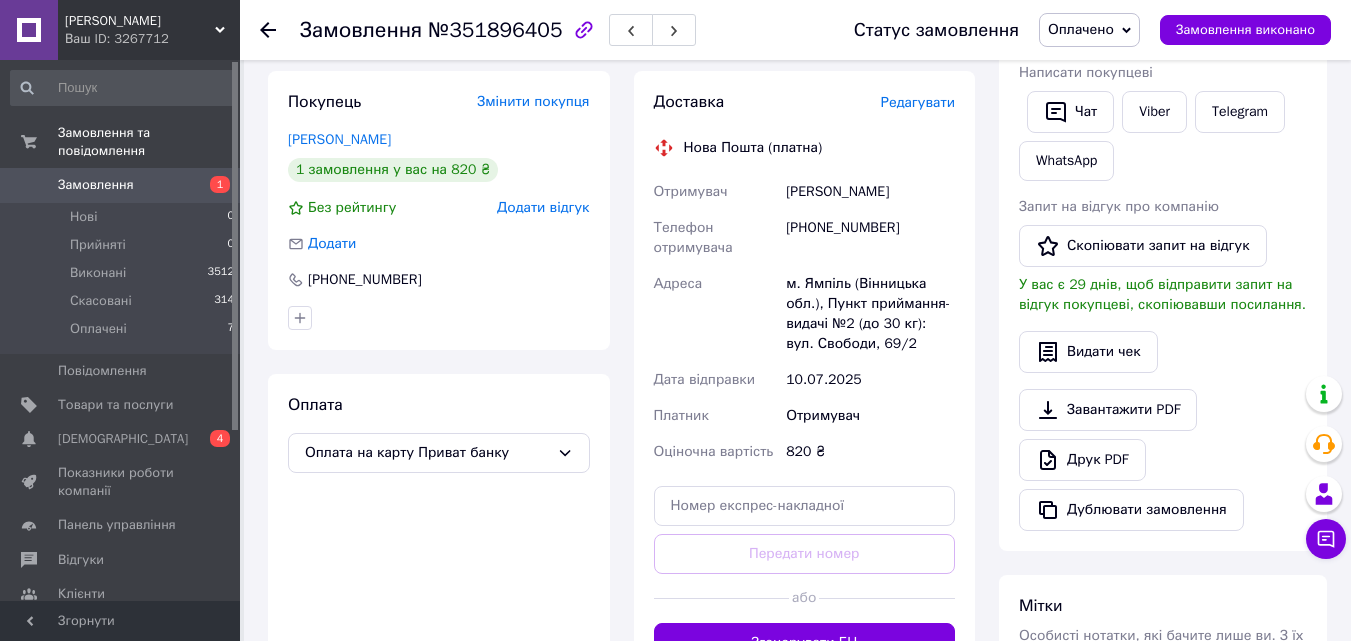 scroll, scrollTop: 394, scrollLeft: 0, axis: vertical 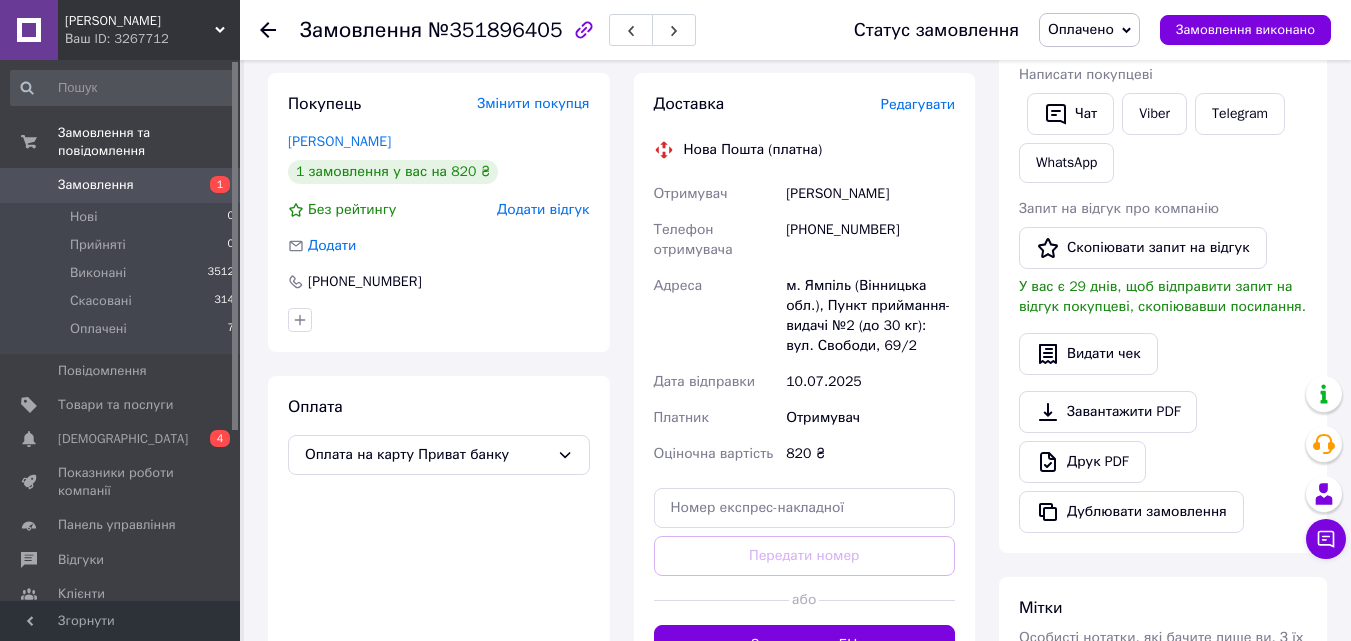 click at bounding box center [280, 30] 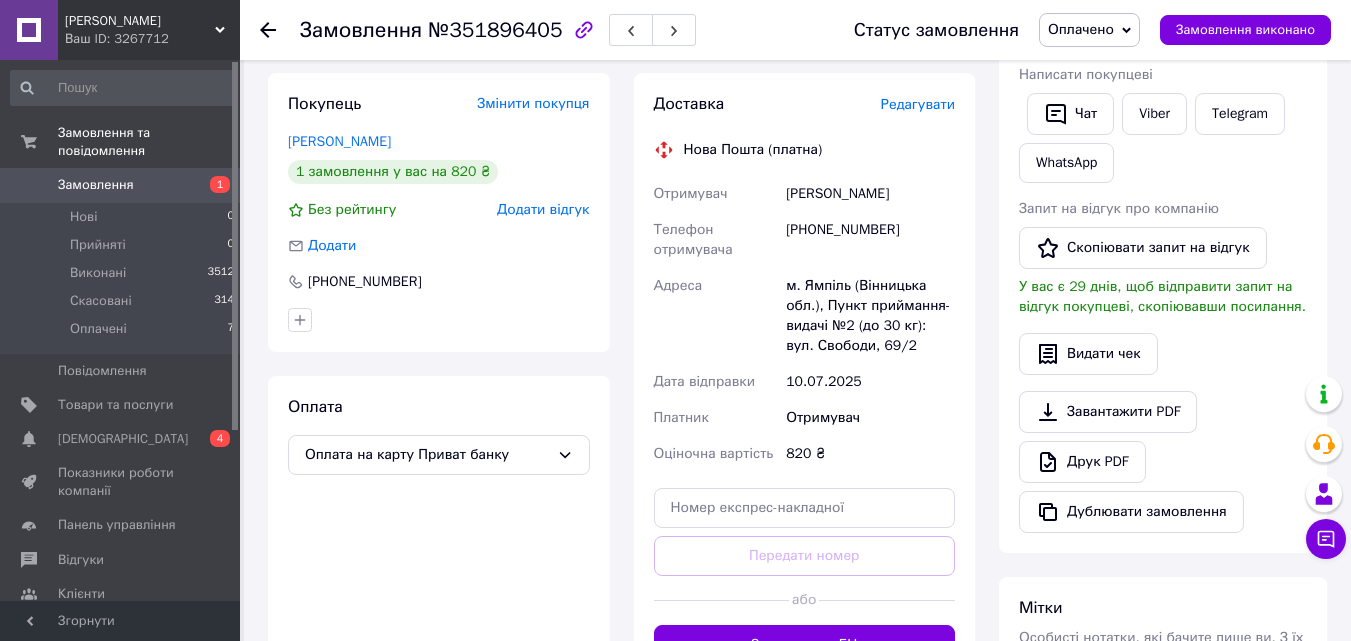 click 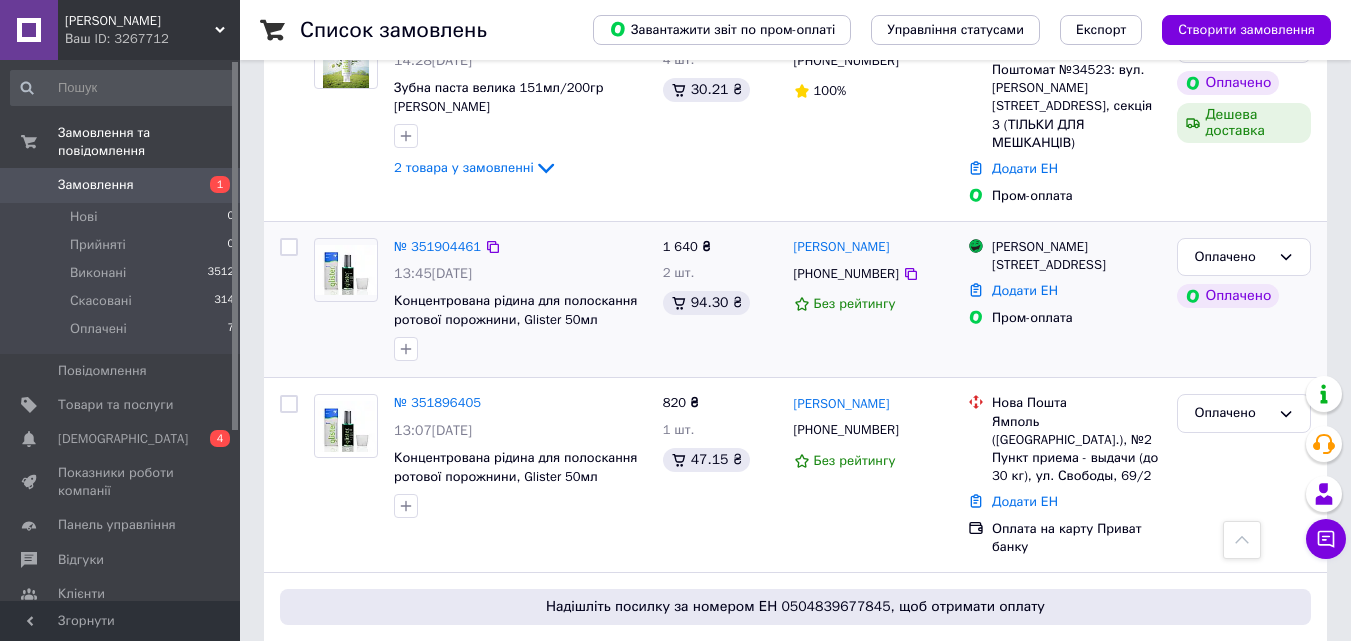 scroll, scrollTop: 800, scrollLeft: 0, axis: vertical 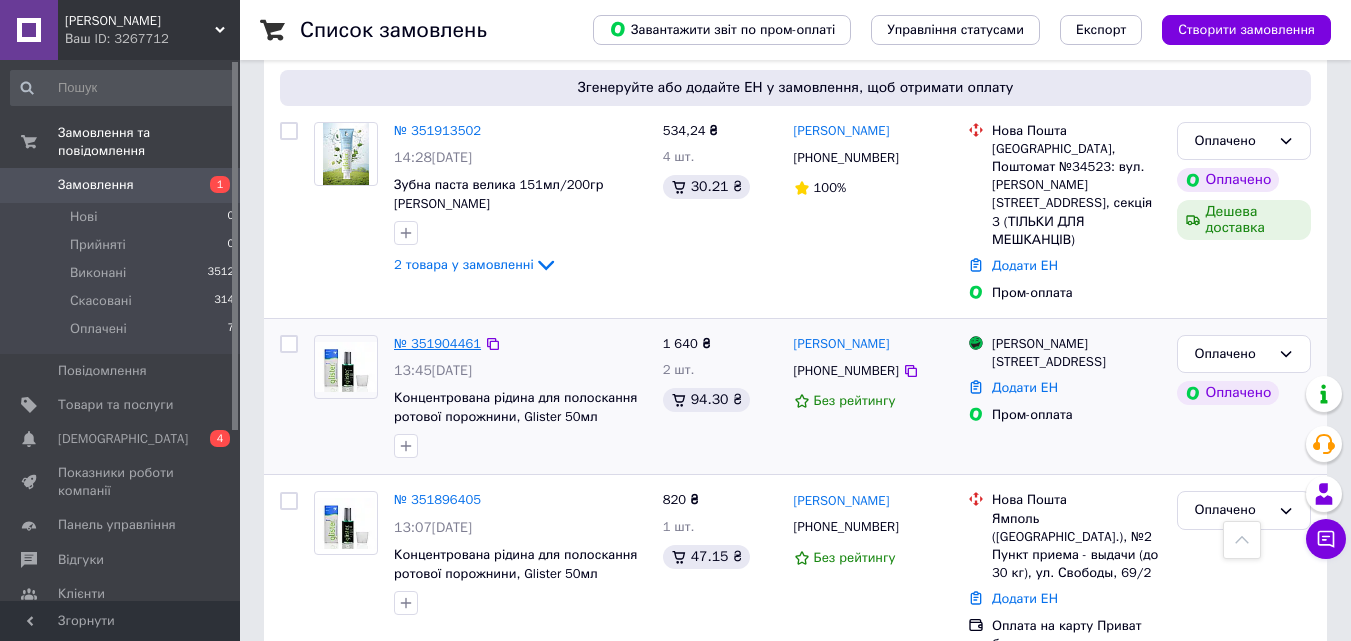 click on "№ 351904461" at bounding box center (437, 343) 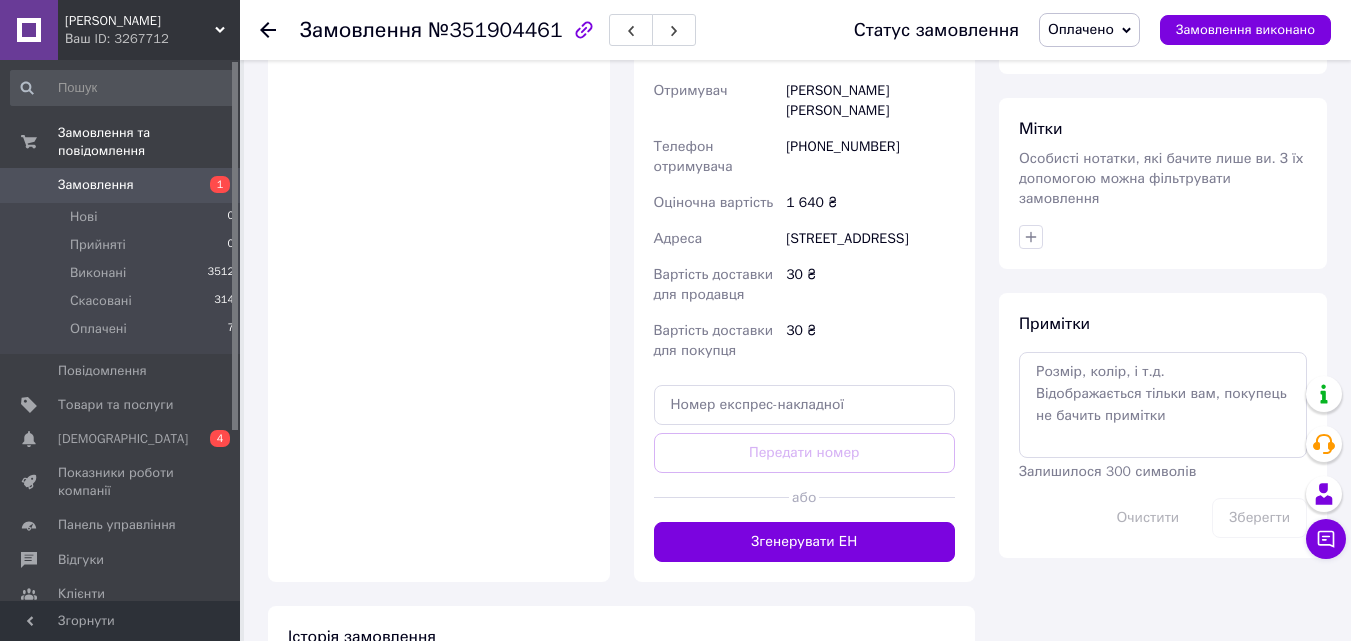 scroll, scrollTop: 1000, scrollLeft: 0, axis: vertical 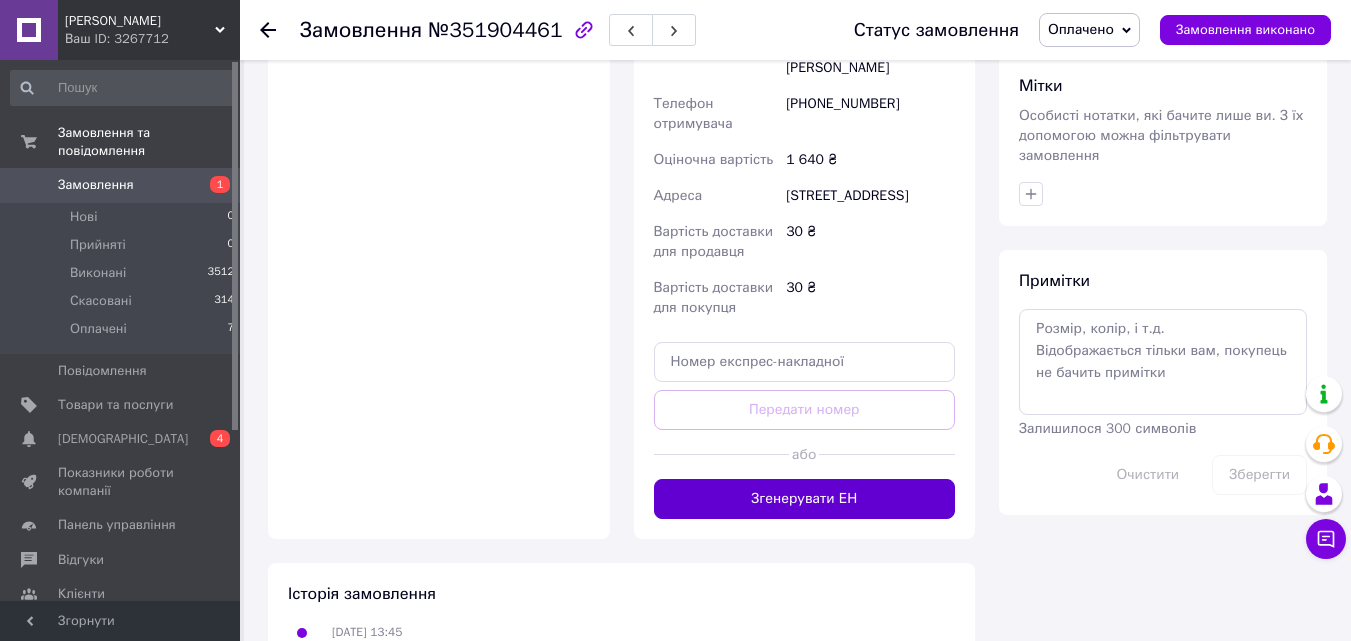 click on "Згенерувати ЕН" at bounding box center [805, 499] 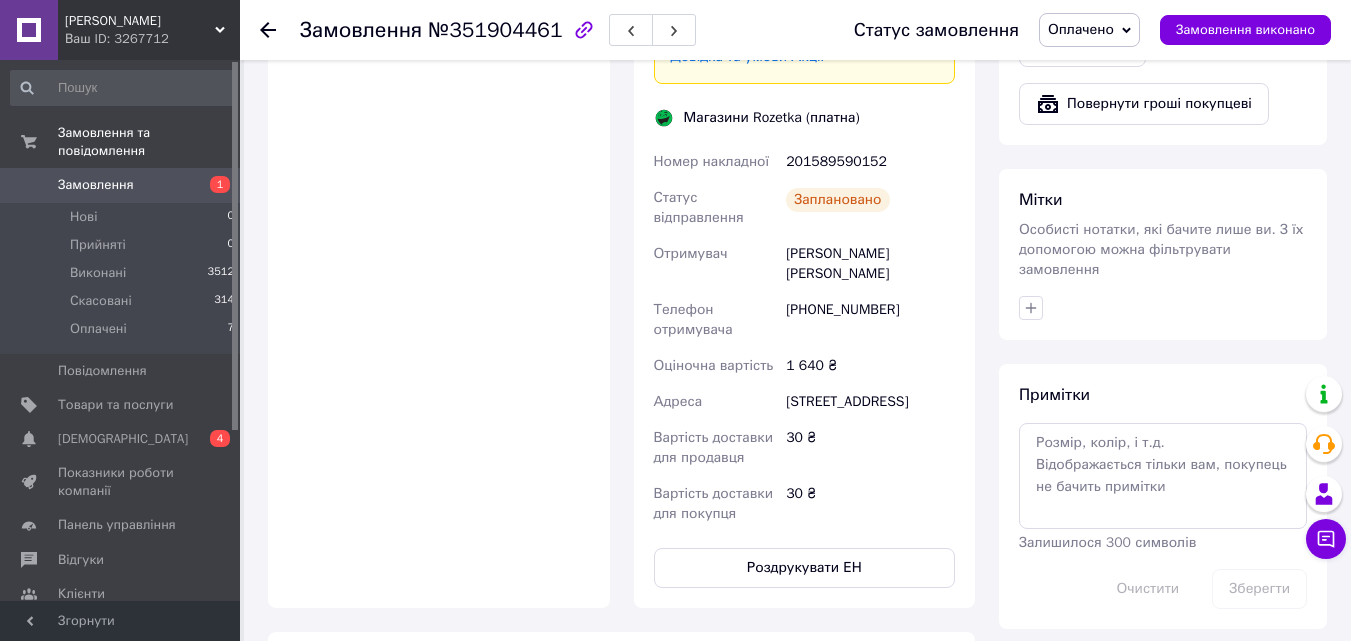 scroll, scrollTop: 1100, scrollLeft: 0, axis: vertical 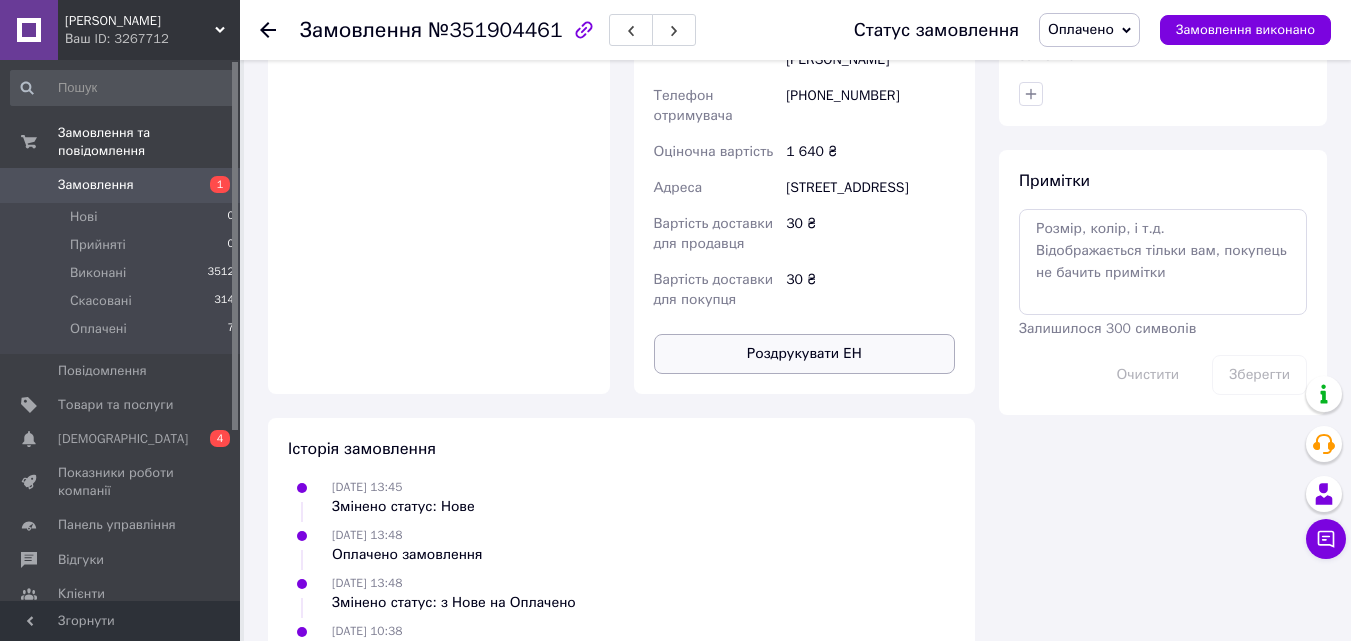 click on "Роздрукувати ЕН" at bounding box center (805, 354) 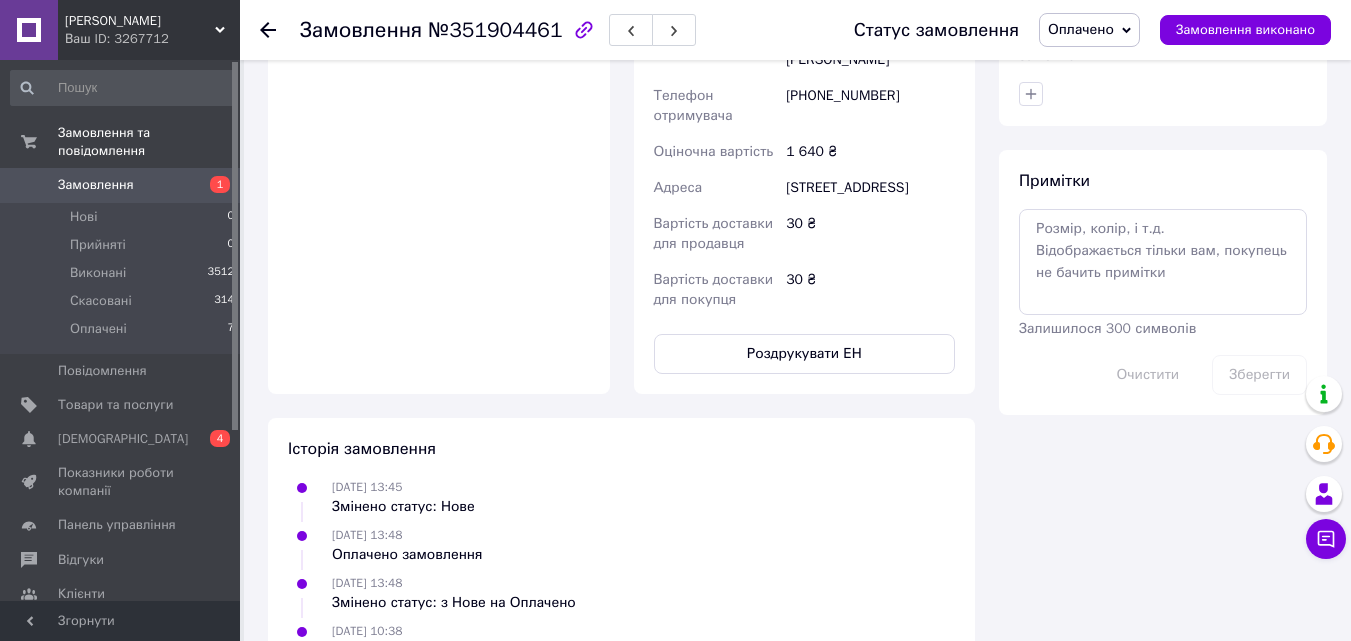 scroll, scrollTop: 1000, scrollLeft: 0, axis: vertical 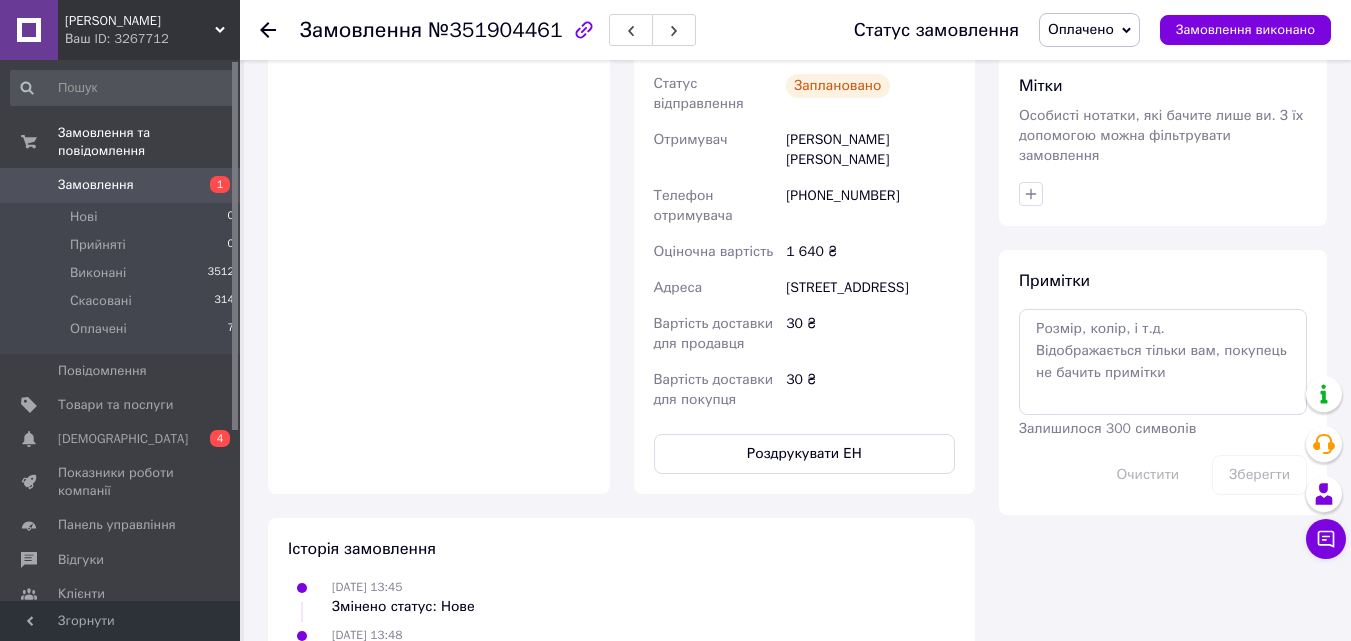 click 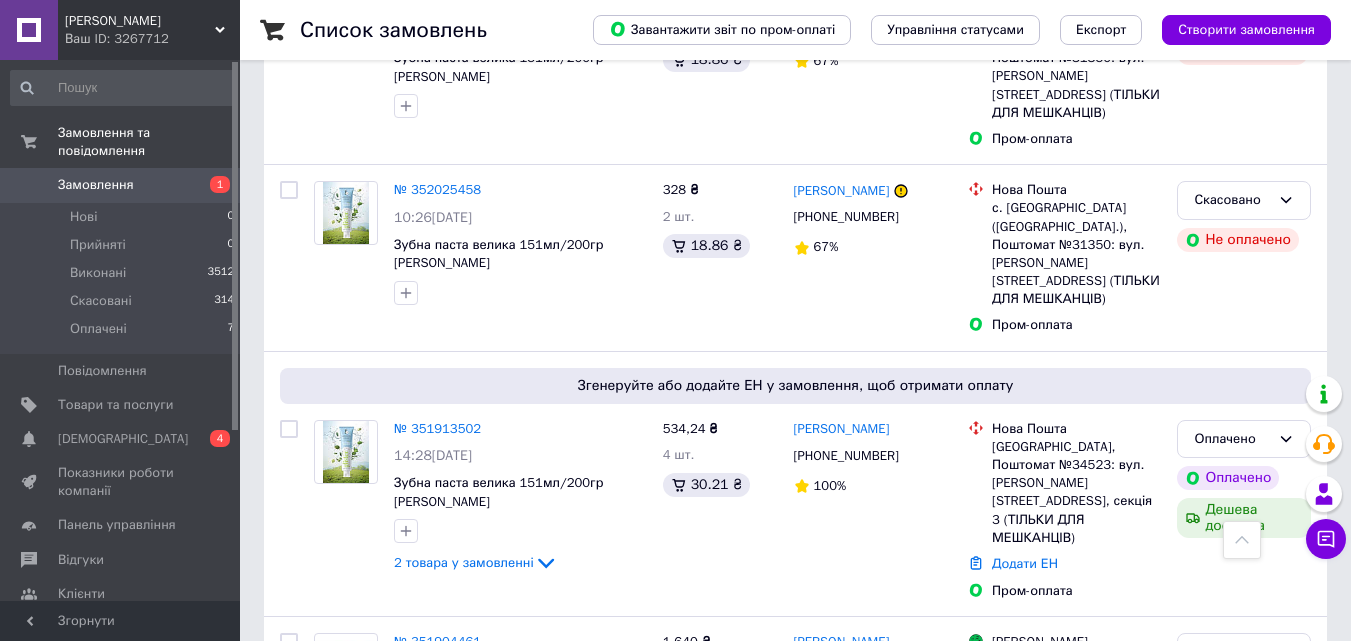scroll, scrollTop: 500, scrollLeft: 0, axis: vertical 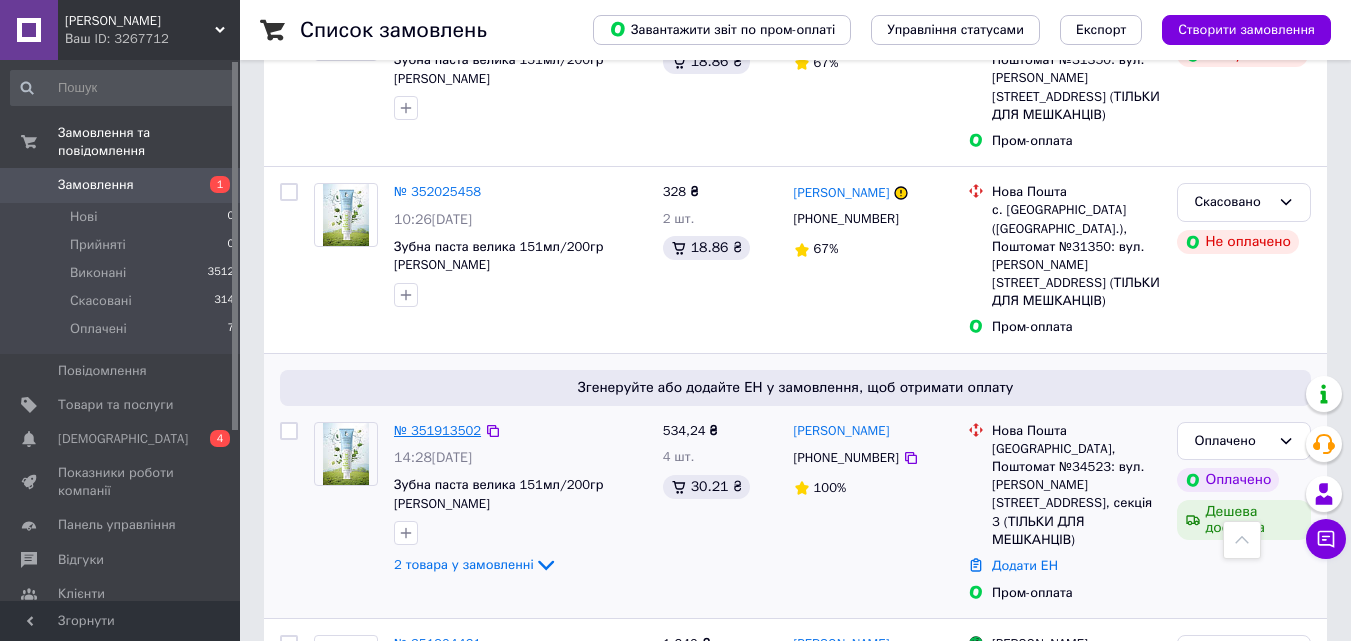 click on "№ 351913502" at bounding box center [437, 430] 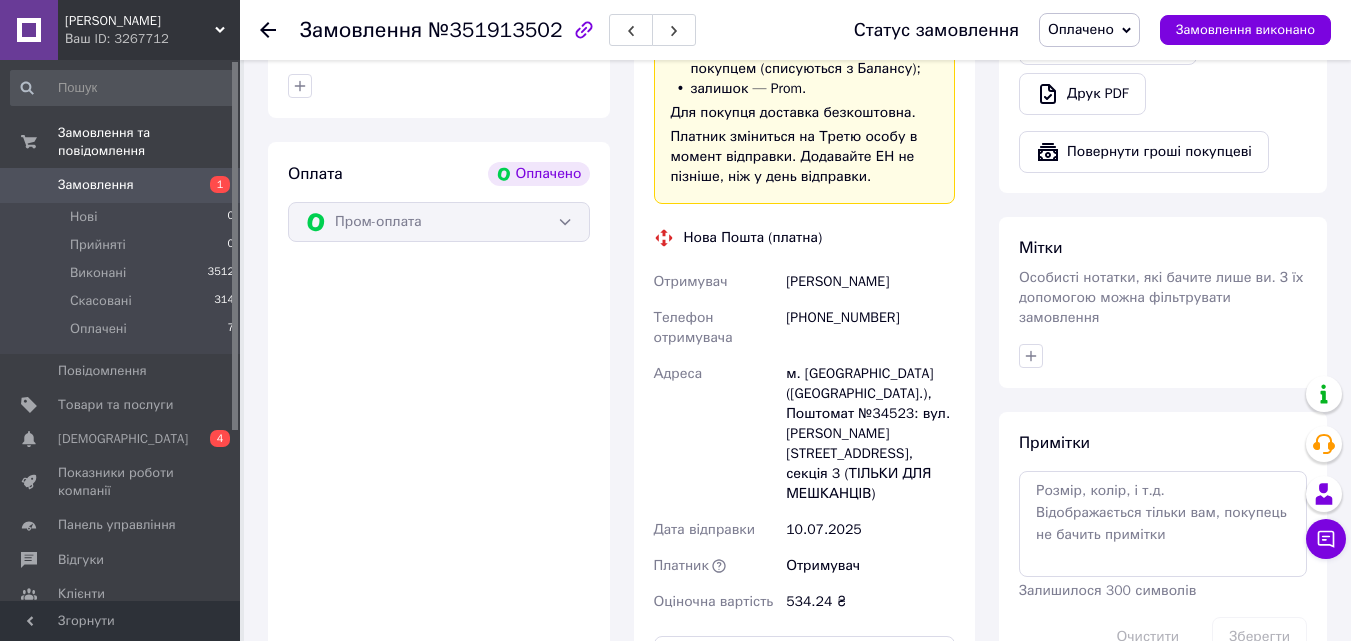 scroll, scrollTop: 900, scrollLeft: 0, axis: vertical 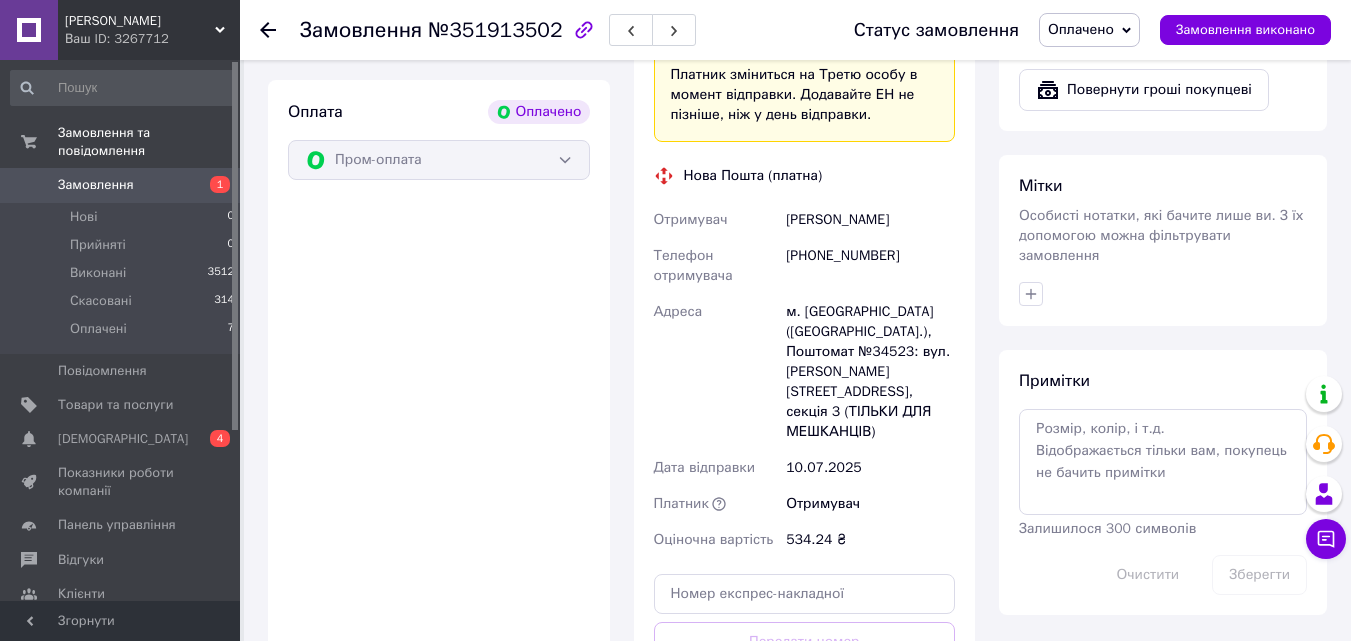 click 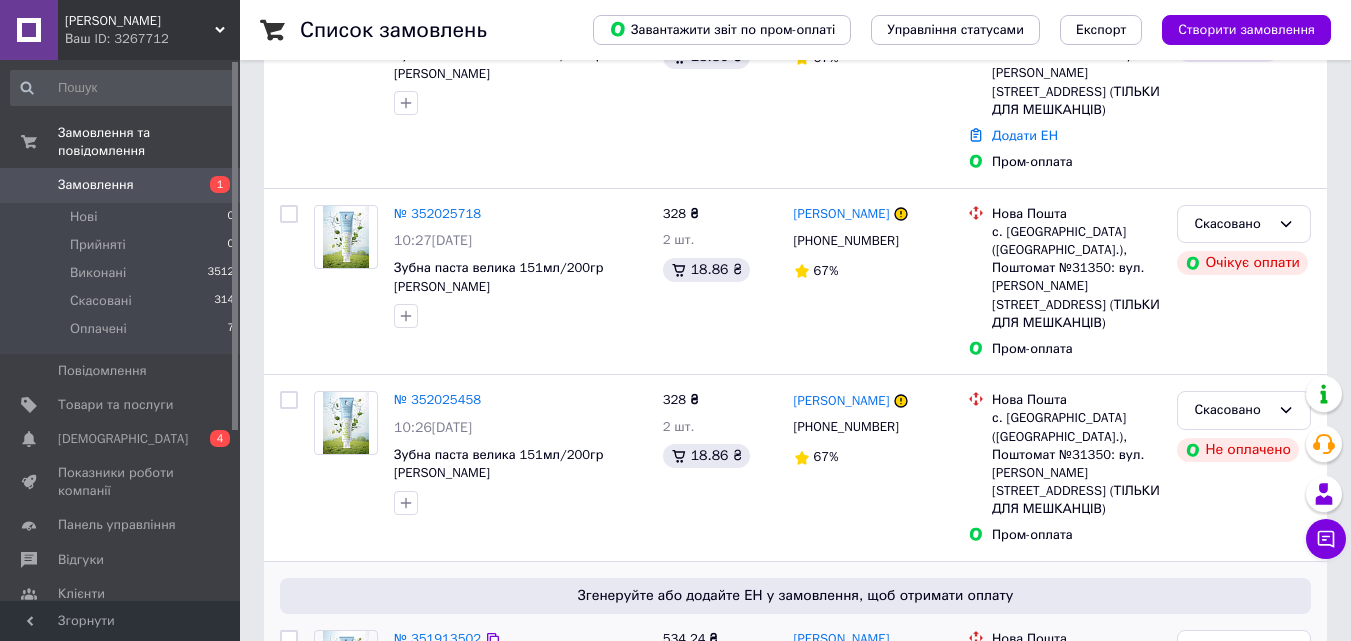 scroll, scrollTop: 0, scrollLeft: 0, axis: both 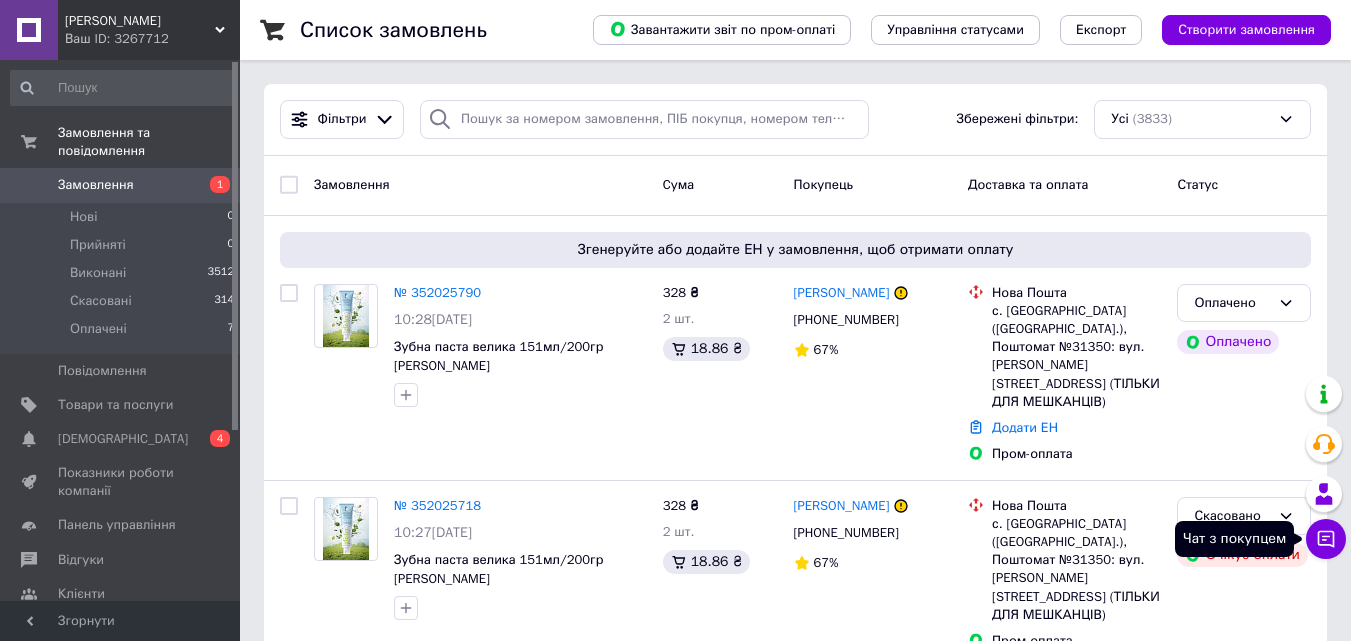 click 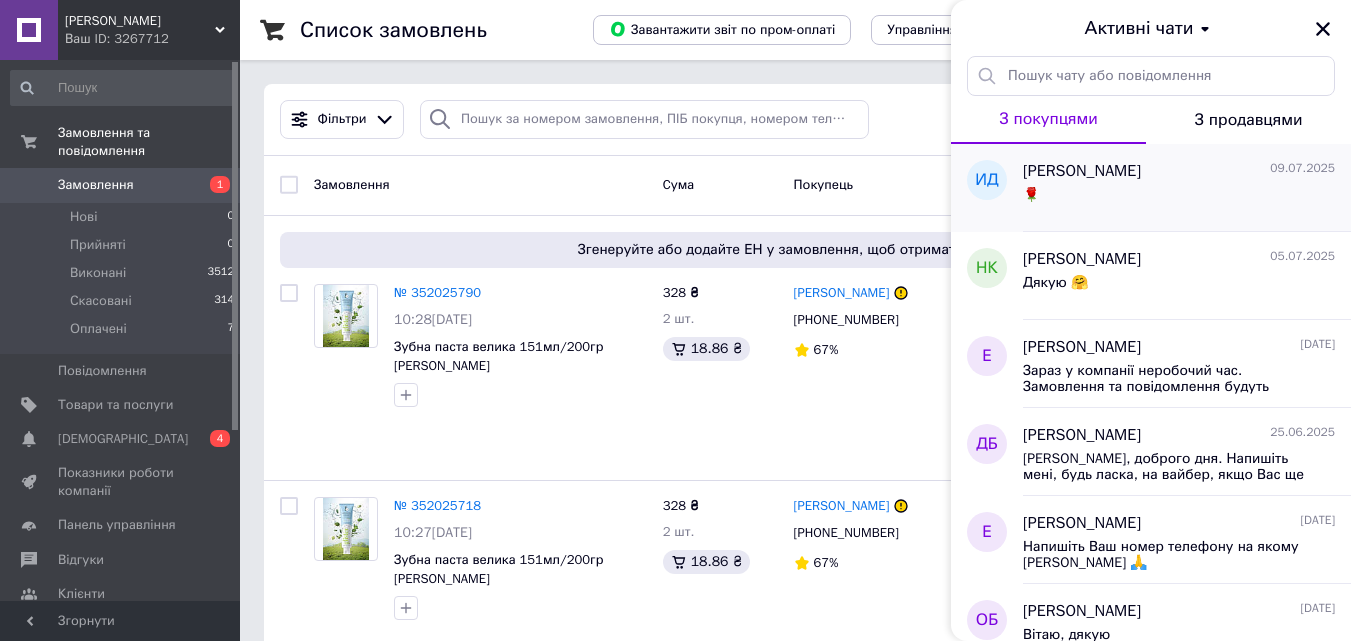 click on "🌹" at bounding box center (1179, 199) 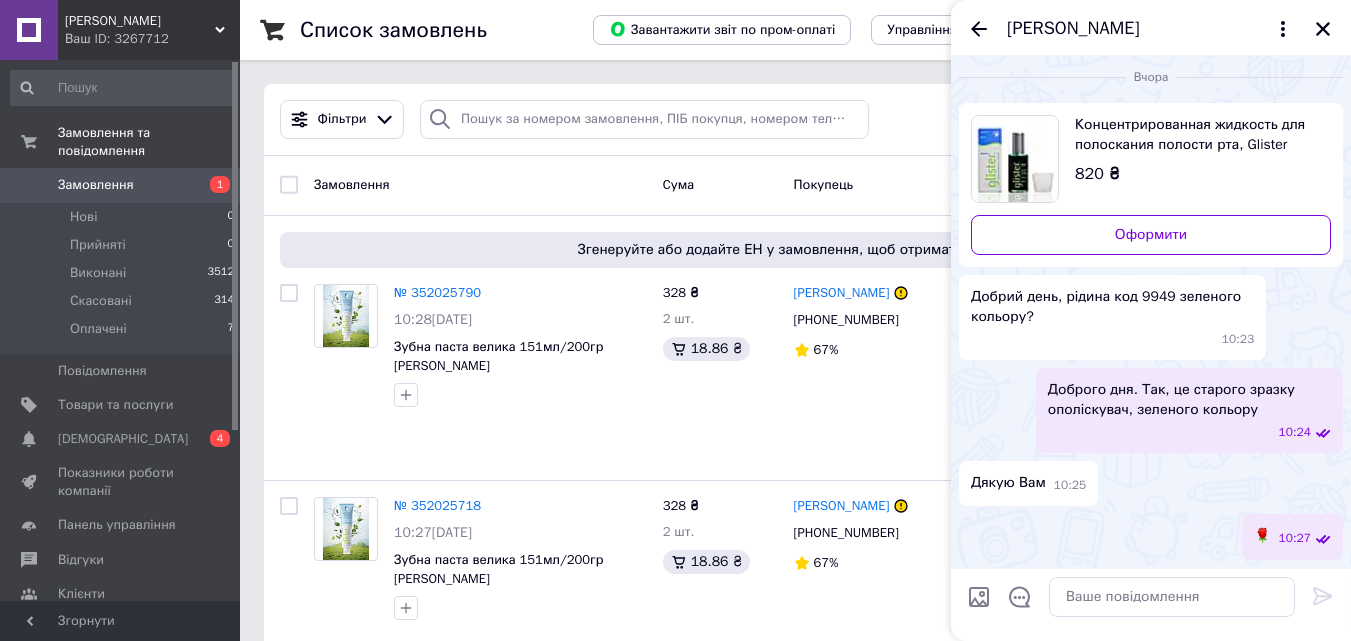 scroll, scrollTop: 0, scrollLeft: 0, axis: both 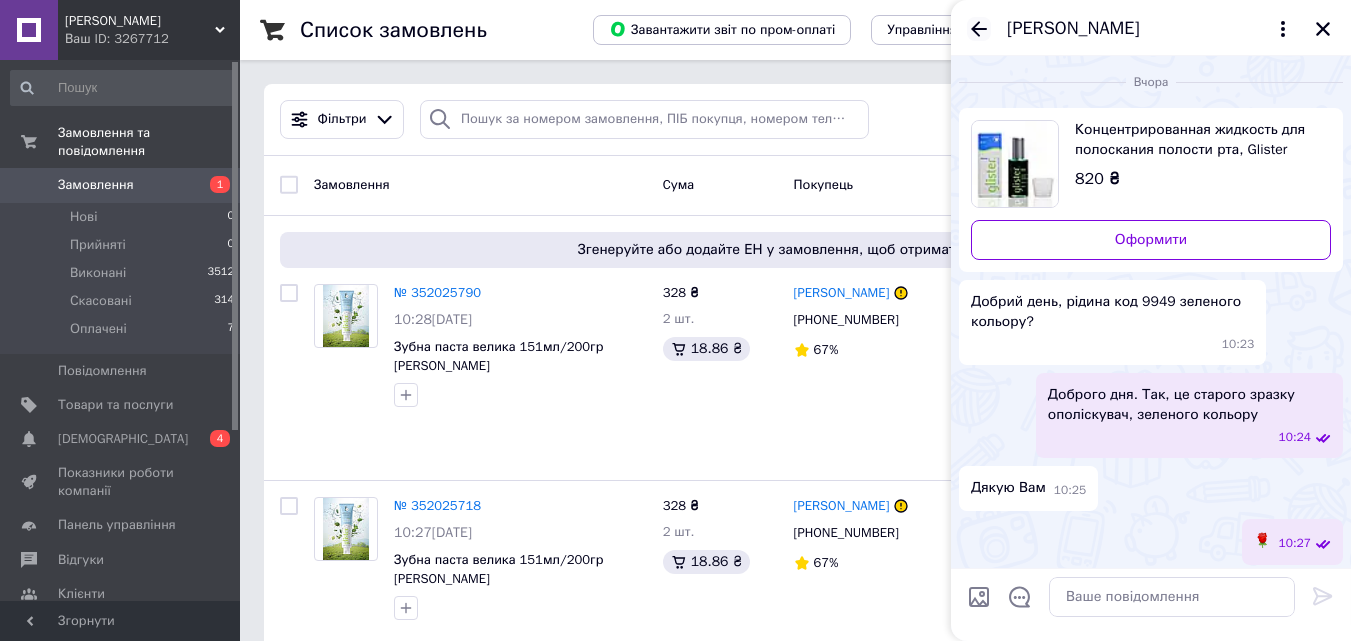 click 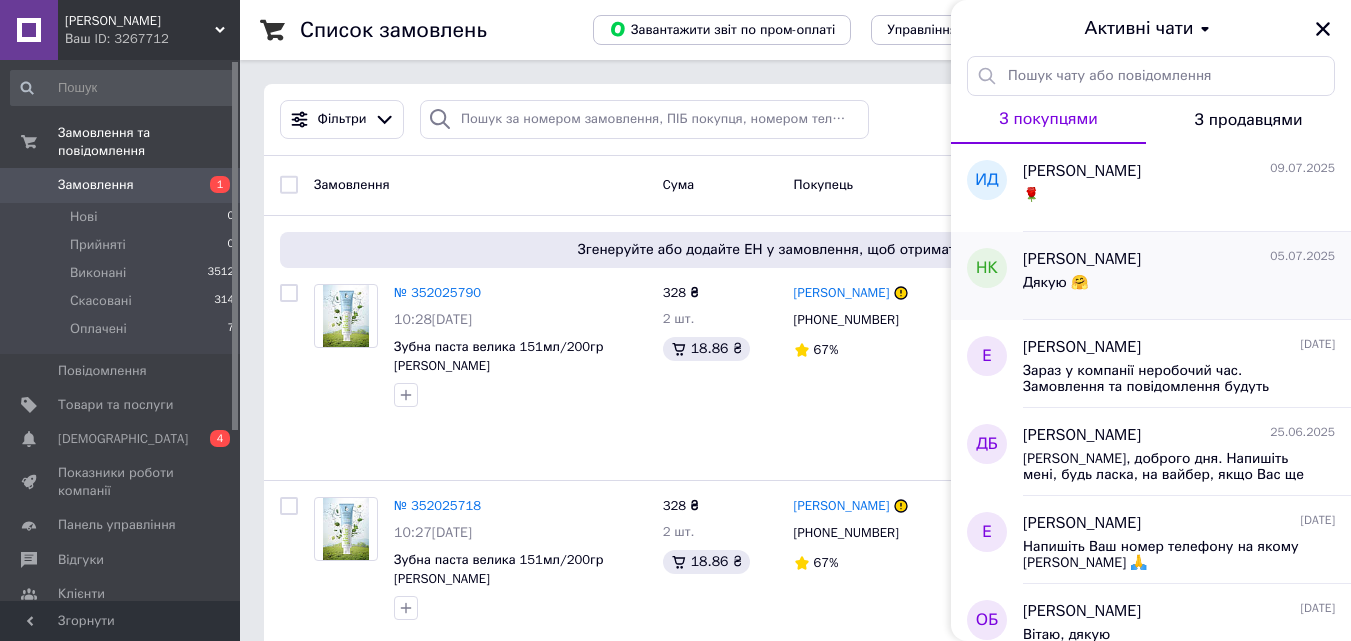 click on "Дякую 🤗" at bounding box center (1179, 287) 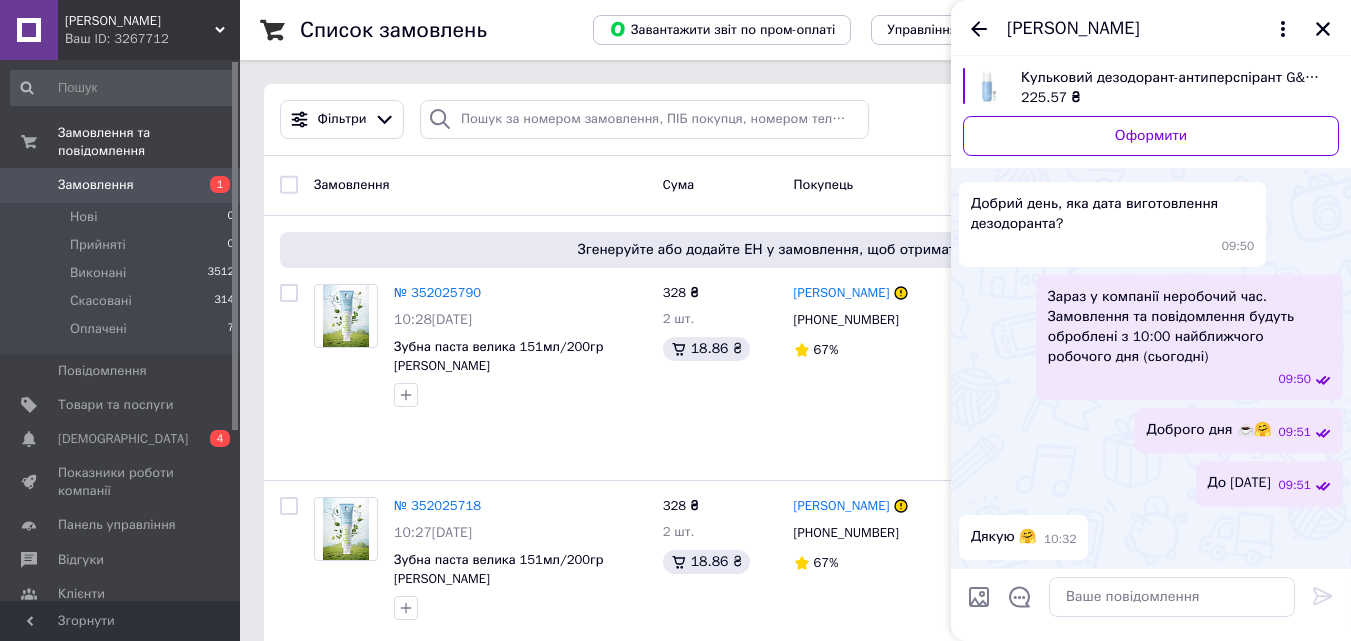 scroll, scrollTop: 0, scrollLeft: 0, axis: both 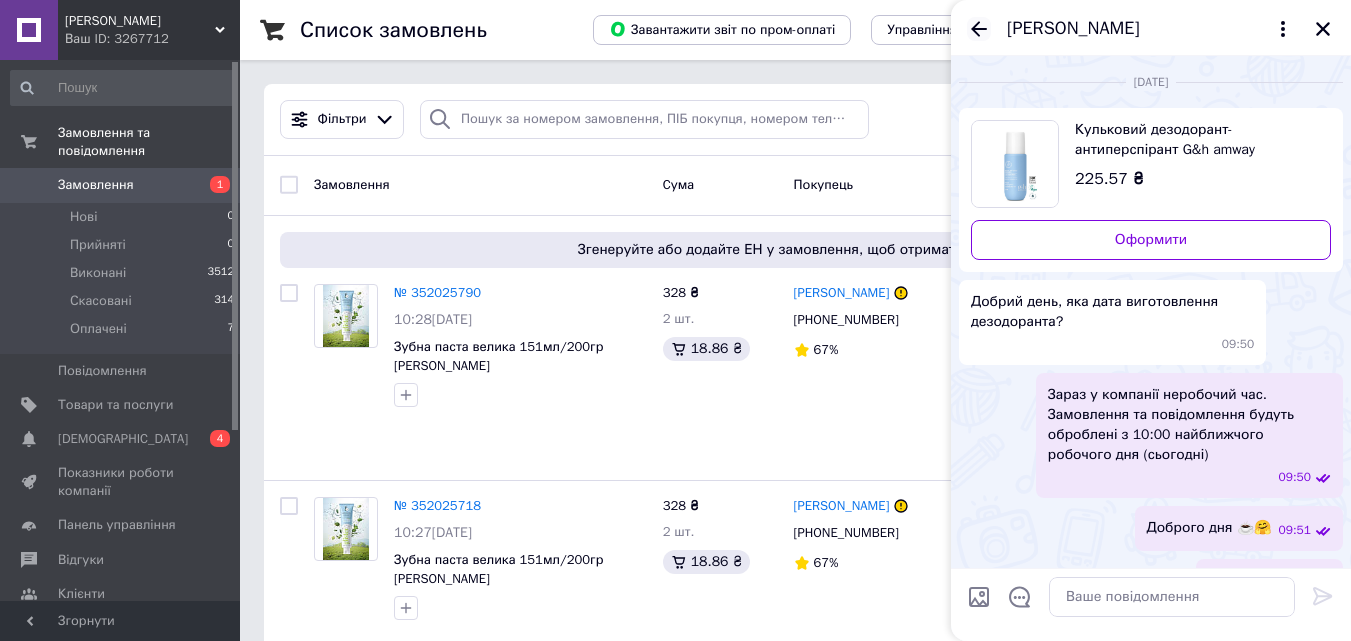 click 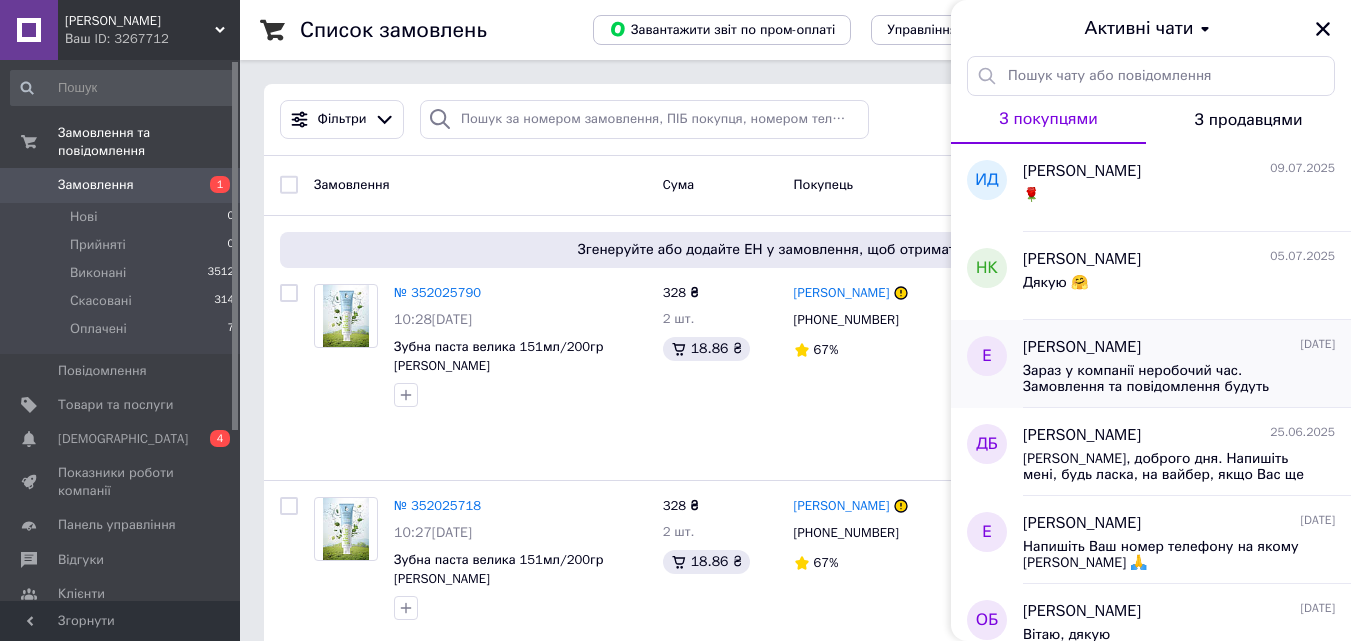 click on "Зараз у компанії неробочий час. Замовлення та повідомлення будуть оброблені з 09:00 найближчого робочого дня (завтра, 30.06)" at bounding box center (1165, 379) 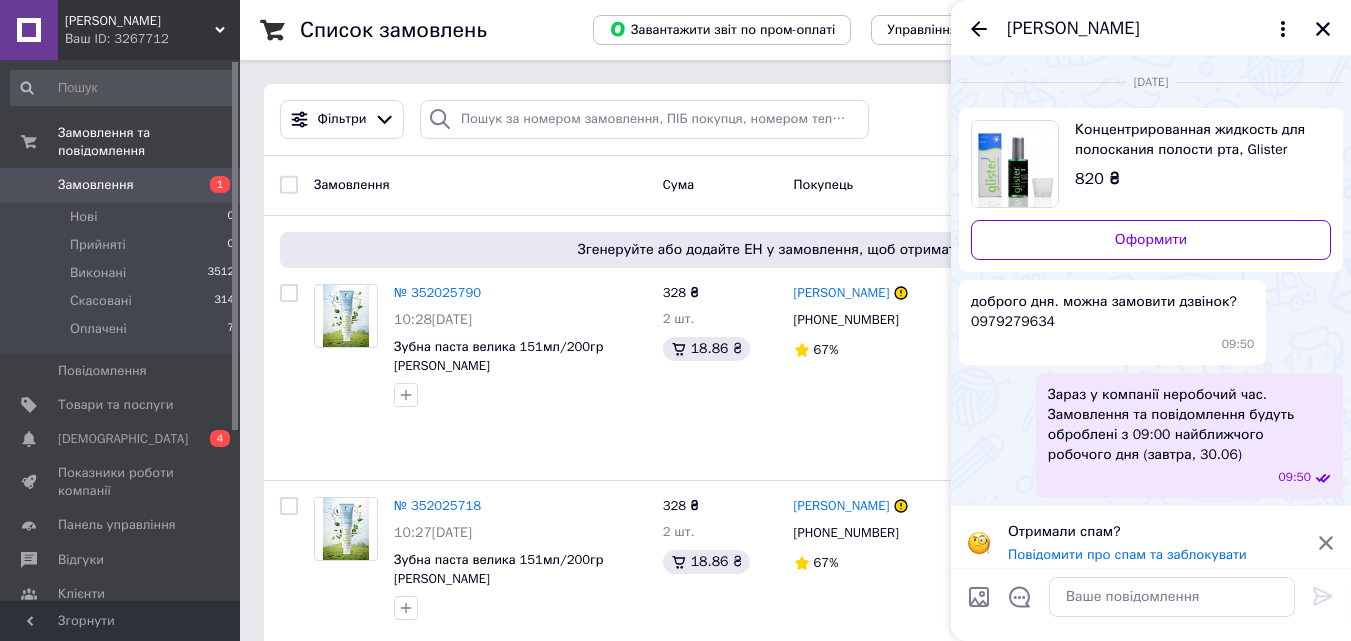 scroll, scrollTop: 11, scrollLeft: 0, axis: vertical 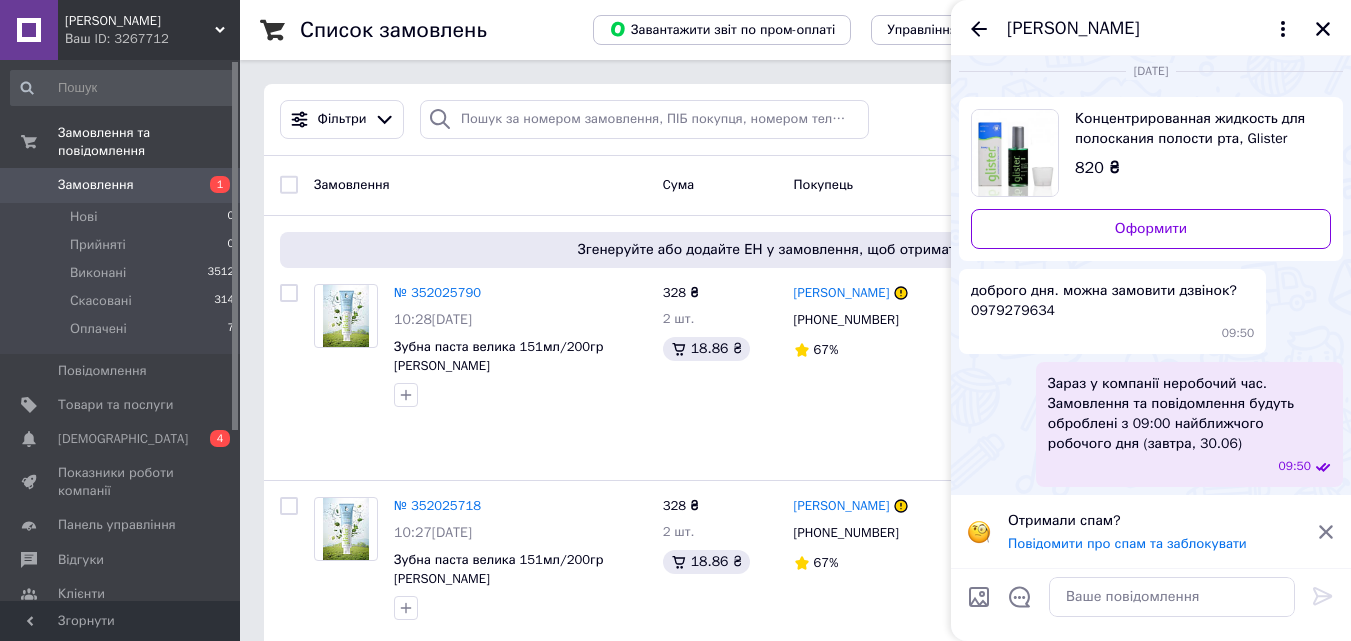 click 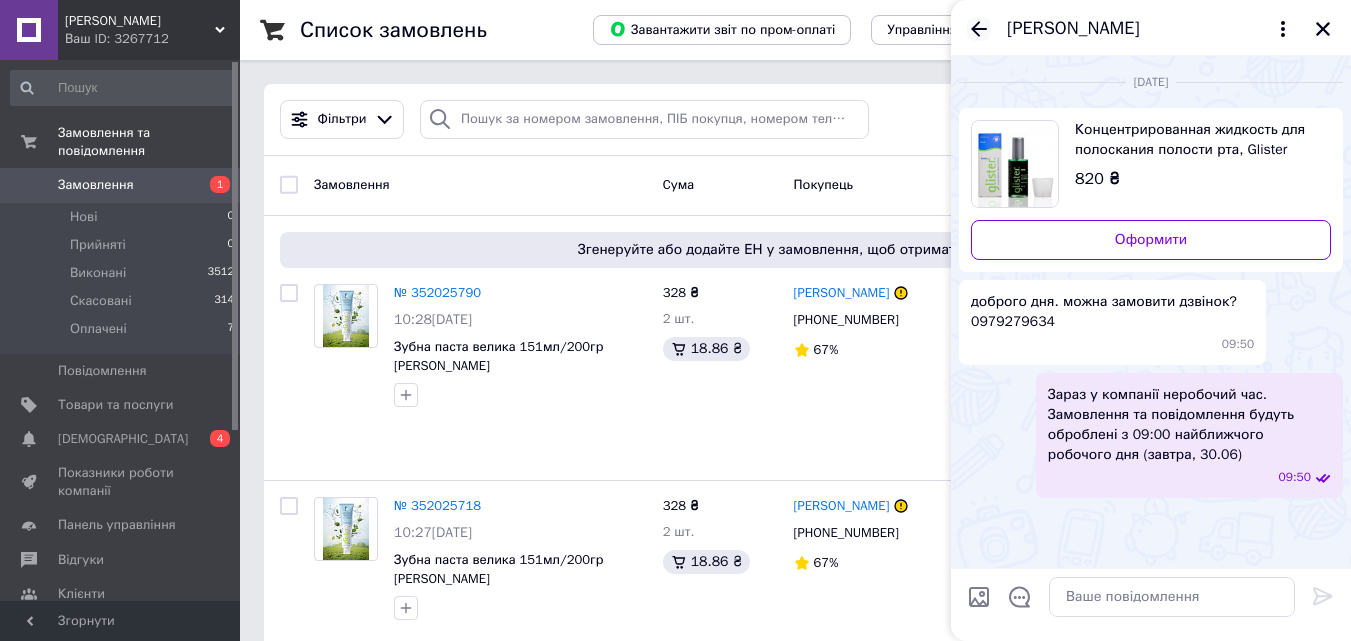click 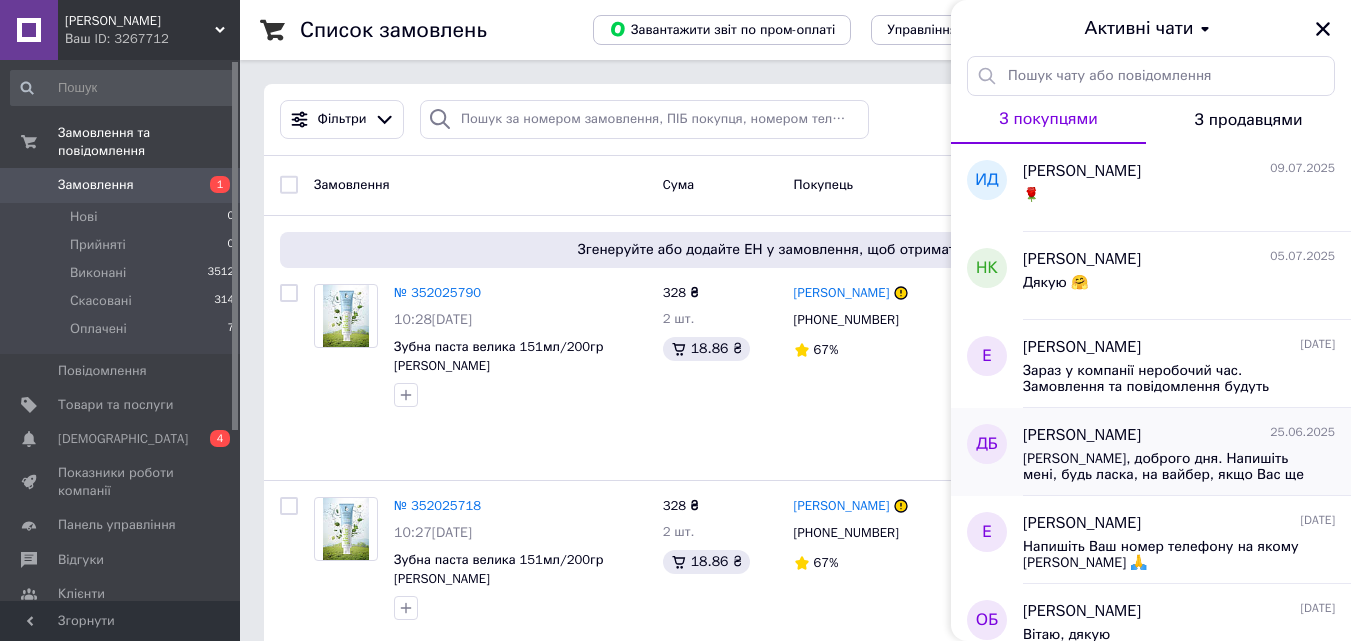 click on "[PERSON_NAME], доброго дня. Напишіть мені, будь ласка, на вайбер, якщо Вас ще цікавлять оптові ціни на товар. Планую наступний місяць і хотіла б знати чи бронювати для Вас знижки і які.
[PERSON_NAME]
[PHONE_NUMBER]" at bounding box center [1165, 467] 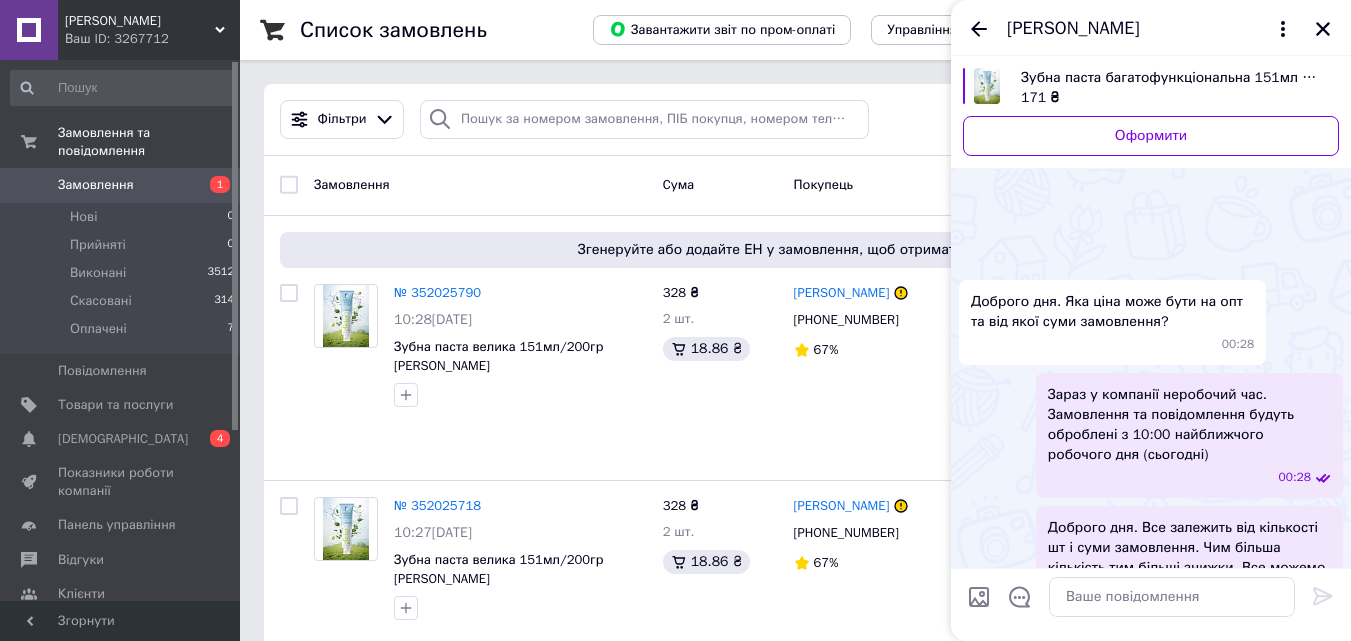 scroll, scrollTop: 317, scrollLeft: 0, axis: vertical 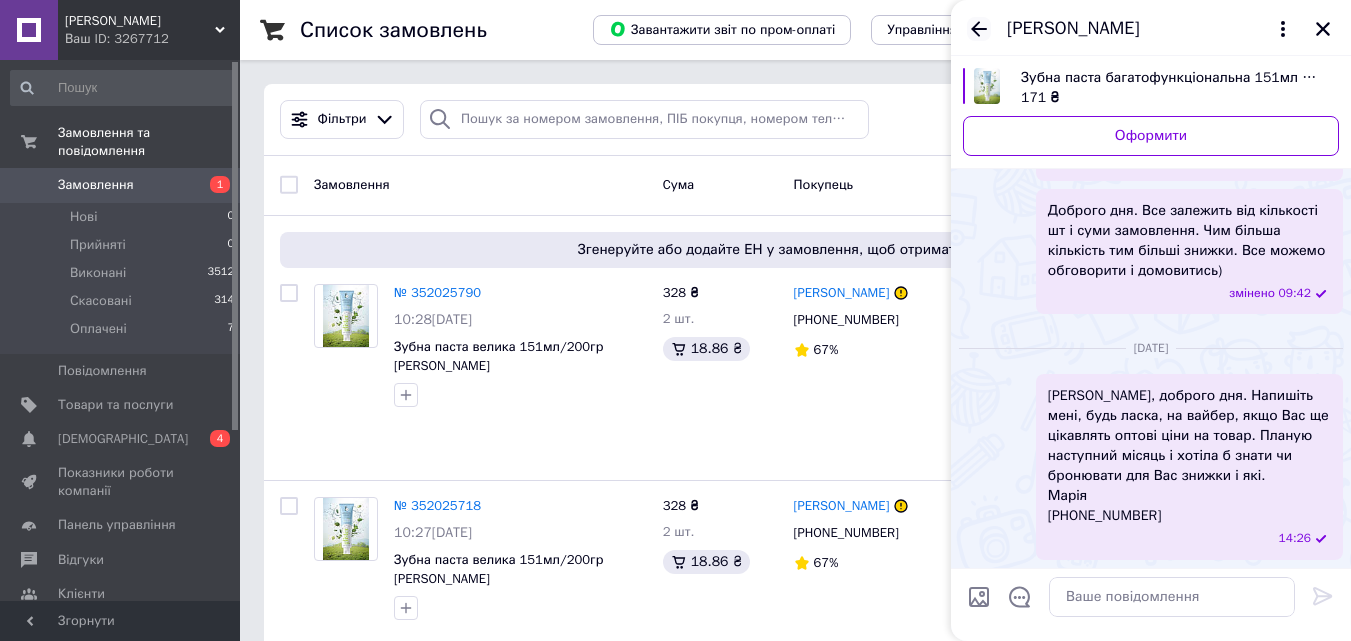 click 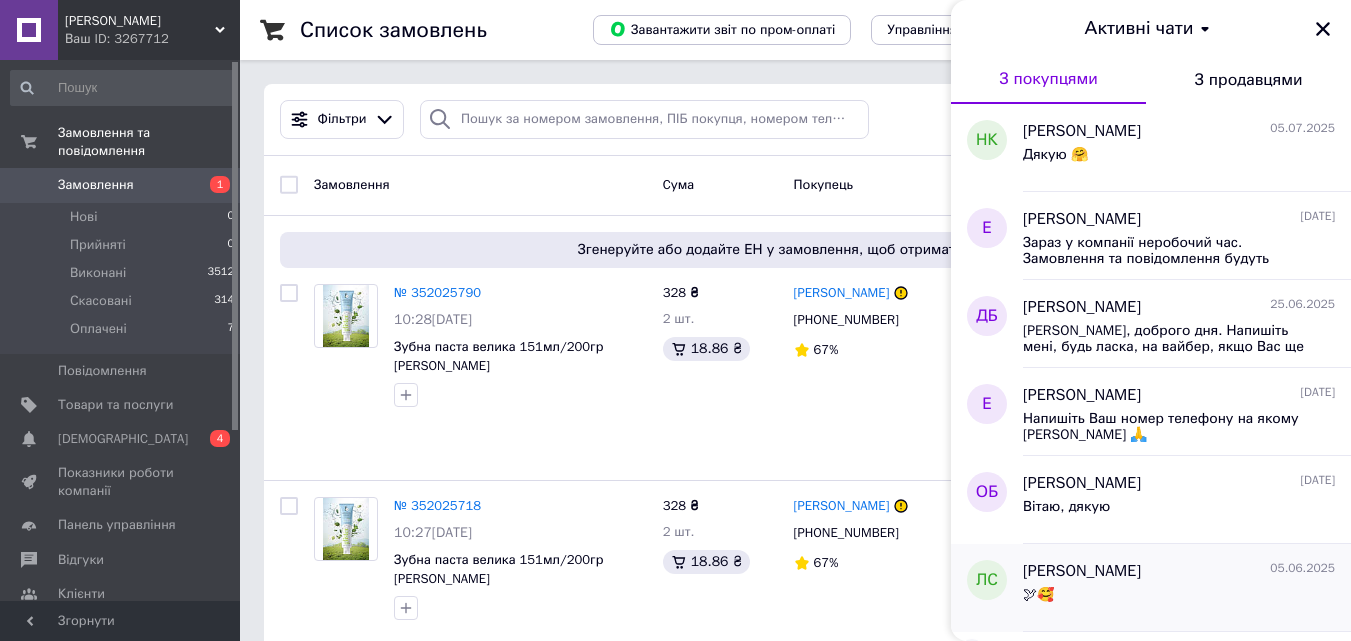 scroll, scrollTop: 100, scrollLeft: 0, axis: vertical 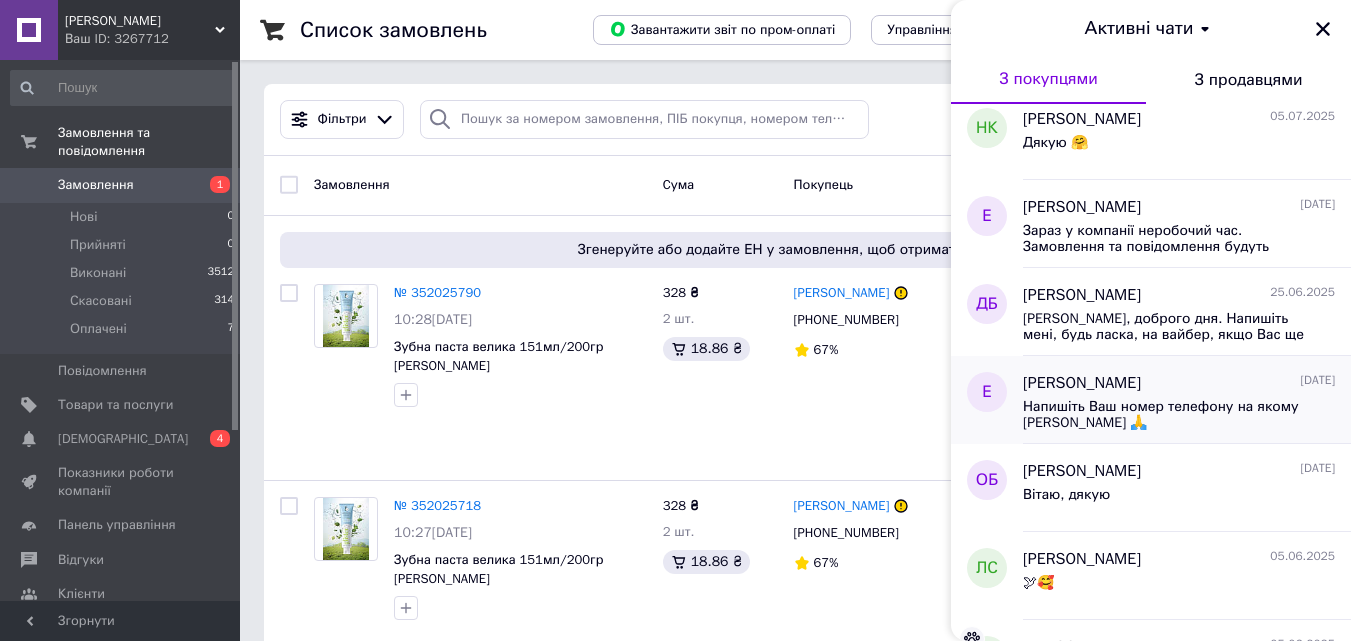click on "Напишіть Ваш номер телефону  на якому [PERSON_NAME] 🙏" at bounding box center (1165, 415) 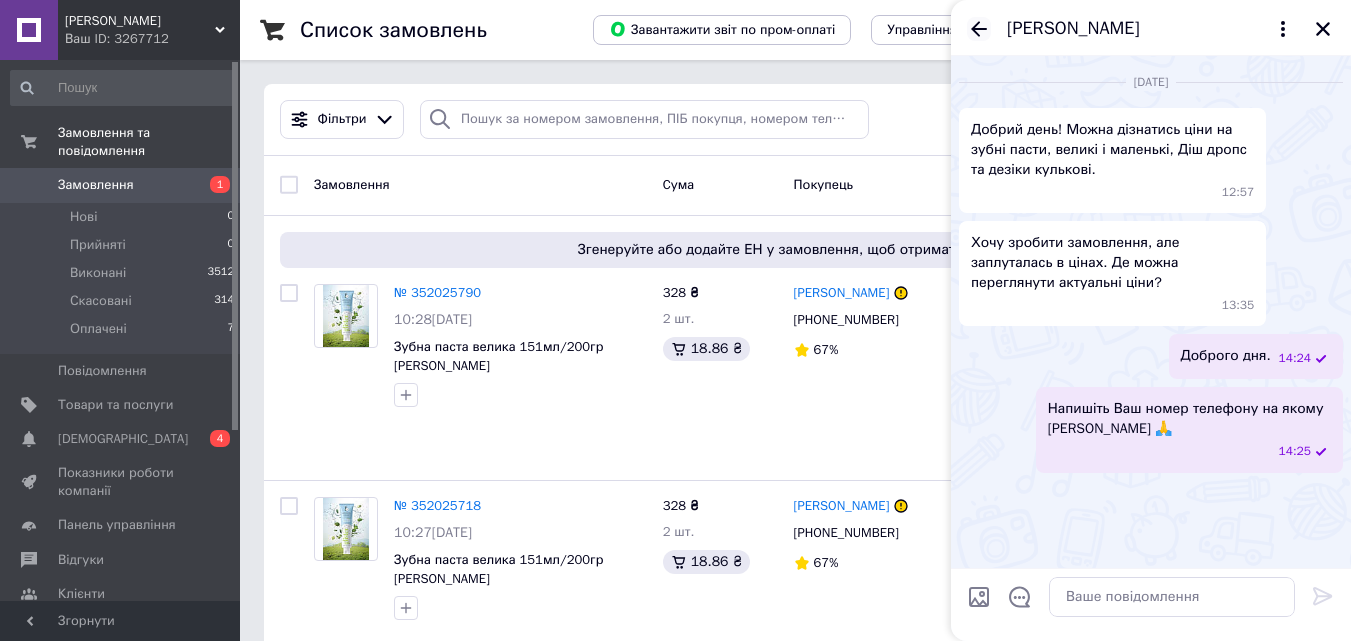 click 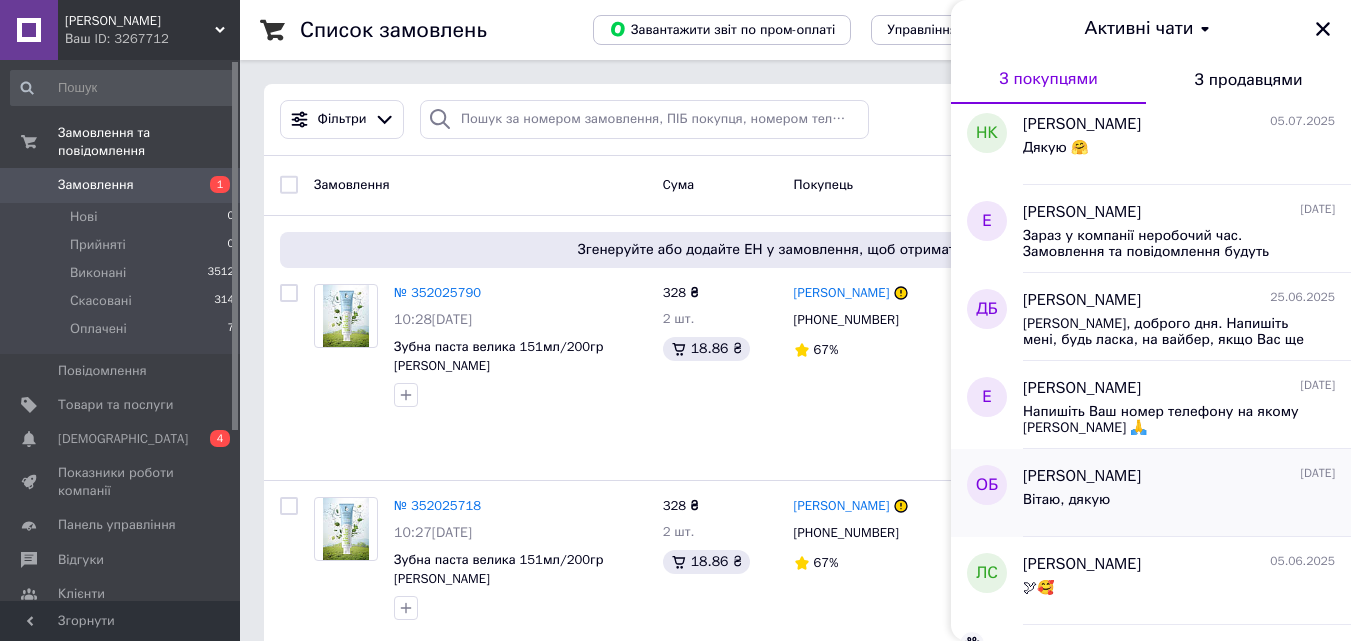 scroll, scrollTop: 100, scrollLeft: 0, axis: vertical 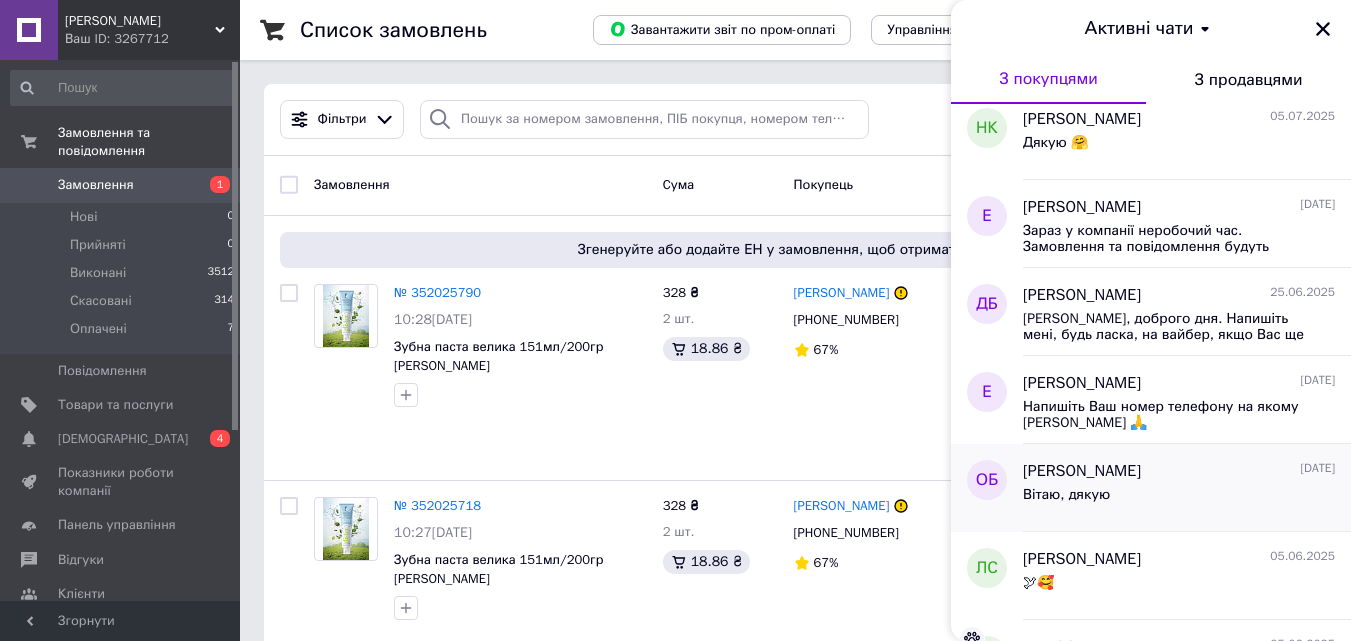 click on "Вітаю, дякую" at bounding box center [1179, 499] 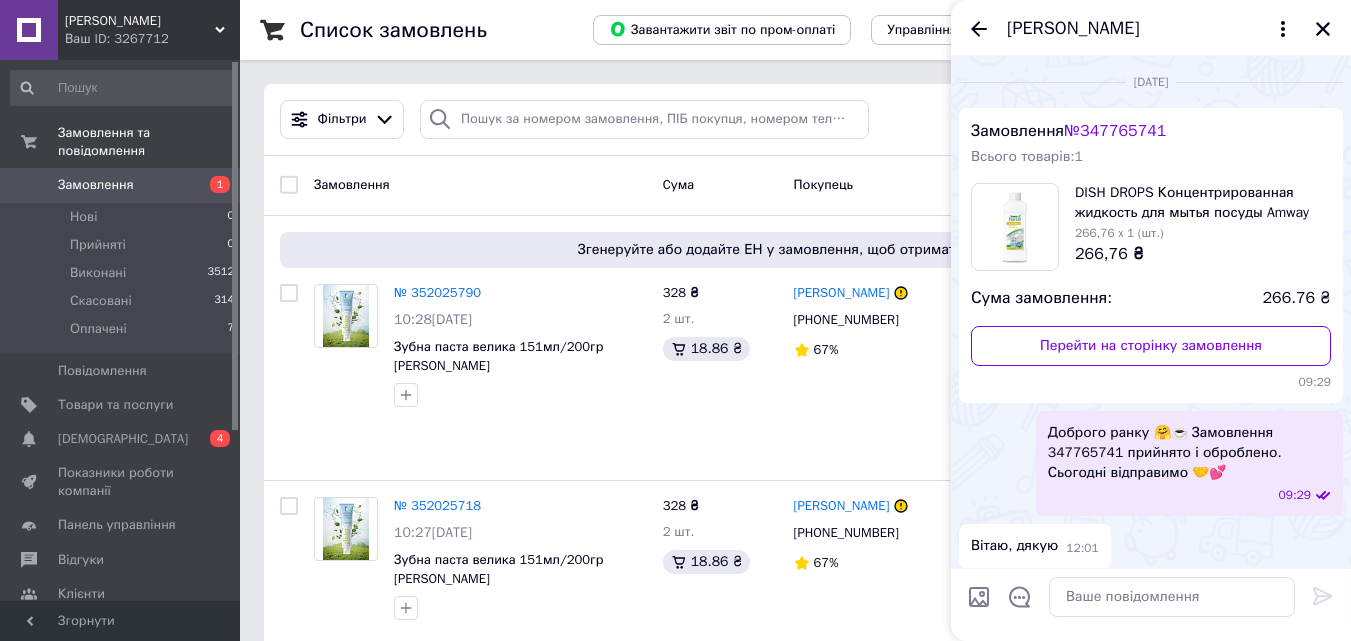 scroll, scrollTop: 9, scrollLeft: 0, axis: vertical 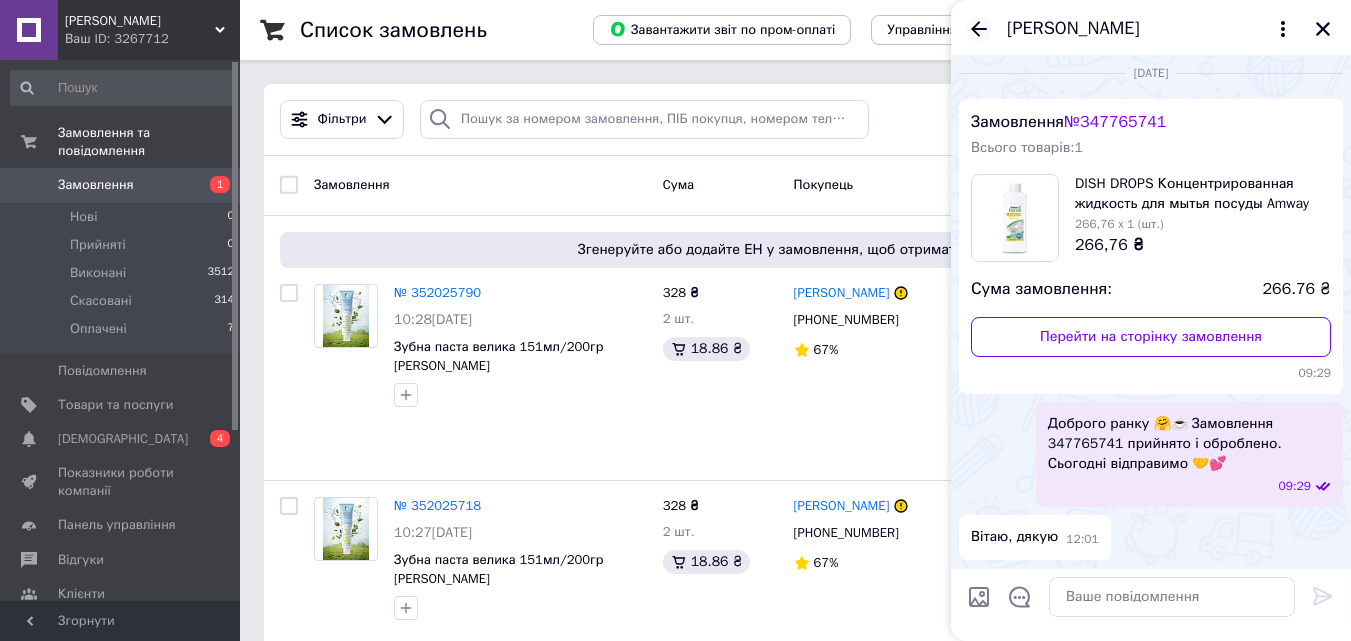 click 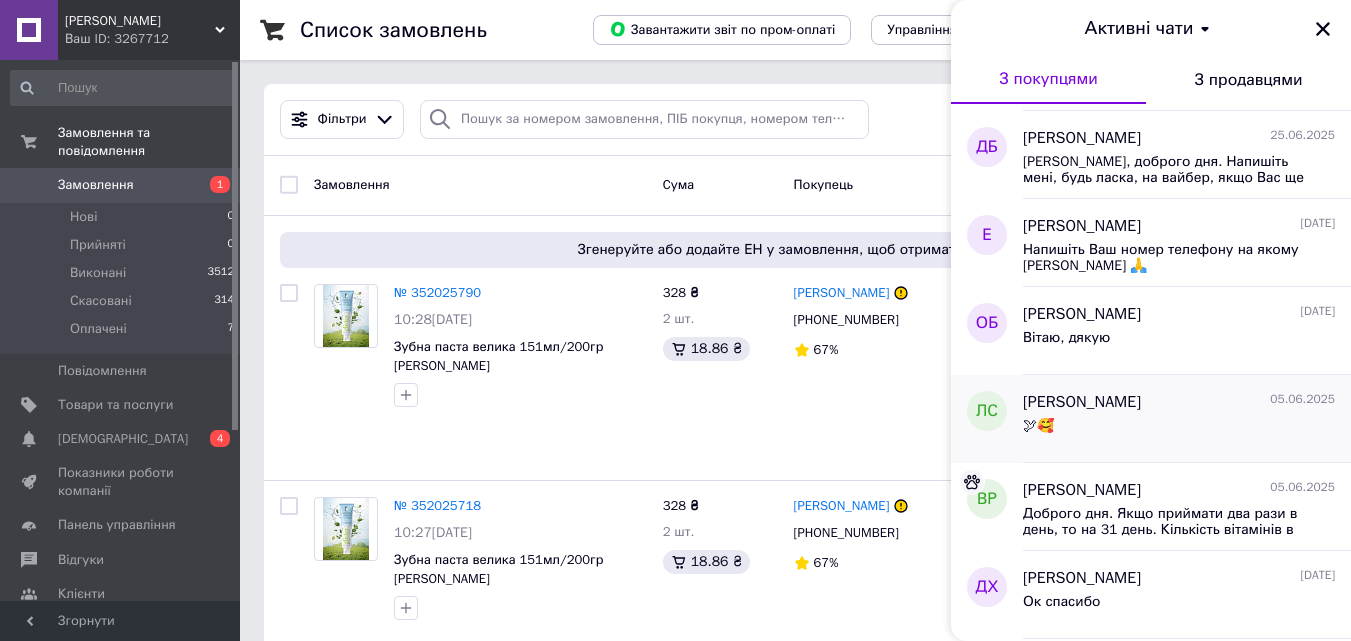 scroll, scrollTop: 300, scrollLeft: 0, axis: vertical 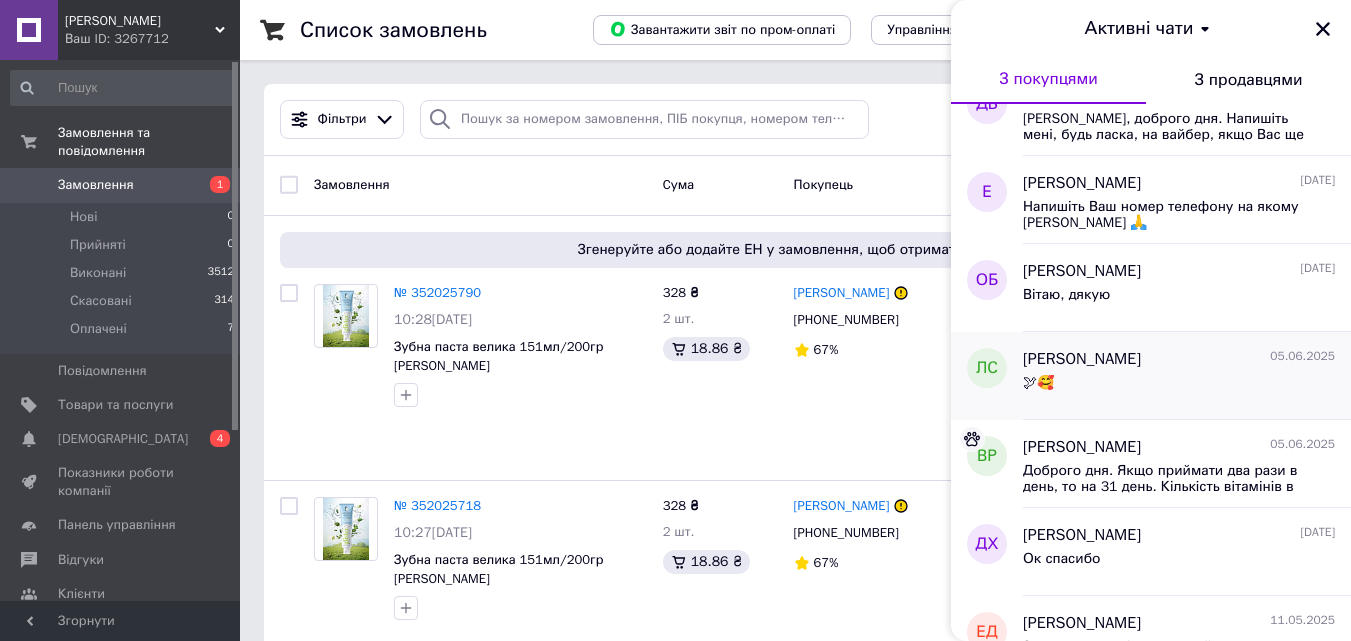 click on "🕊🥰" at bounding box center (1179, 387) 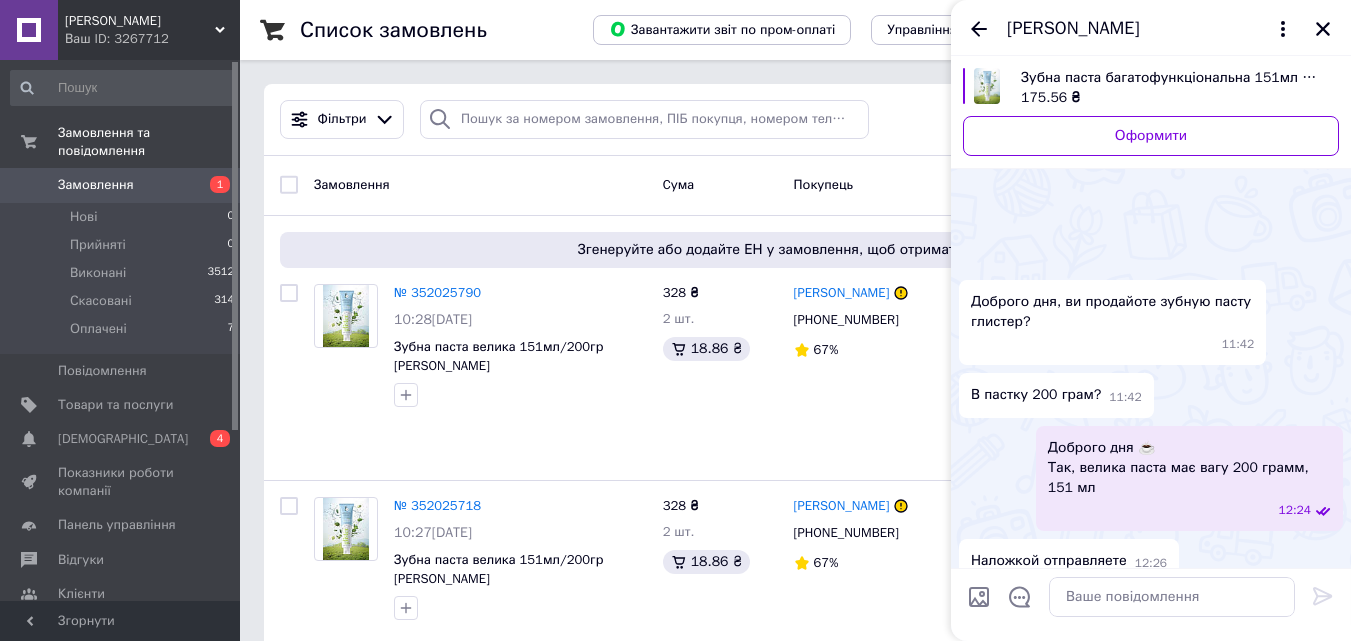 scroll, scrollTop: 1917, scrollLeft: 0, axis: vertical 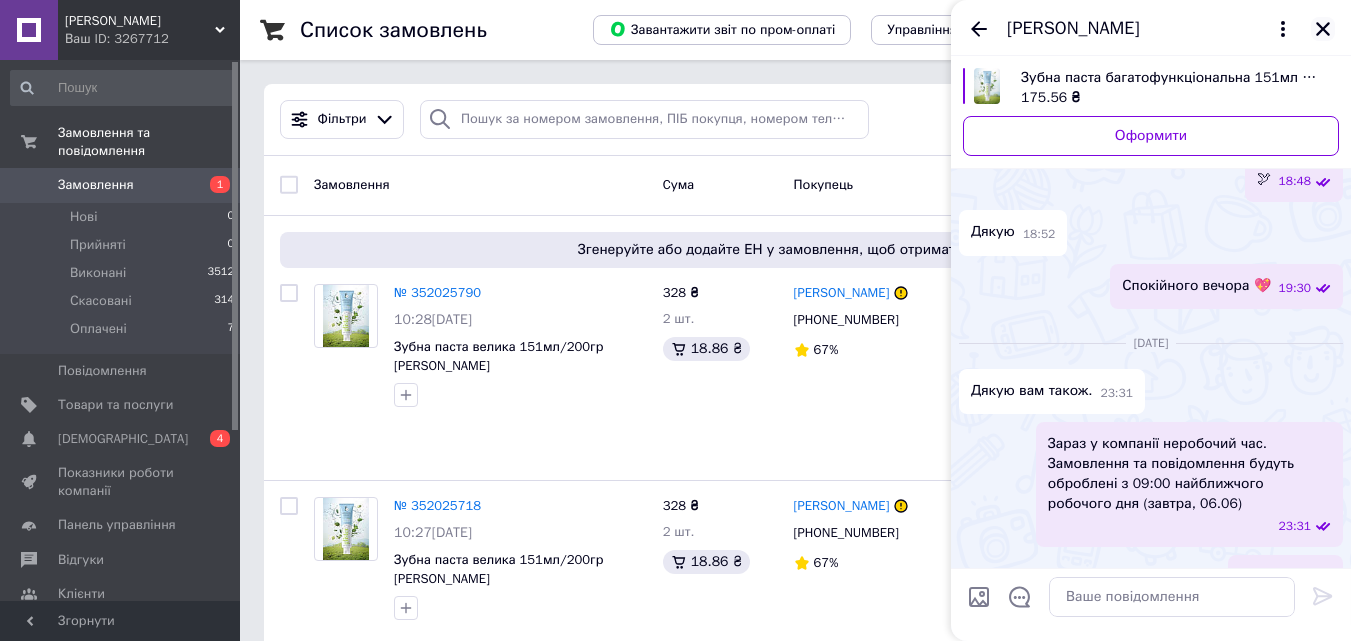 click 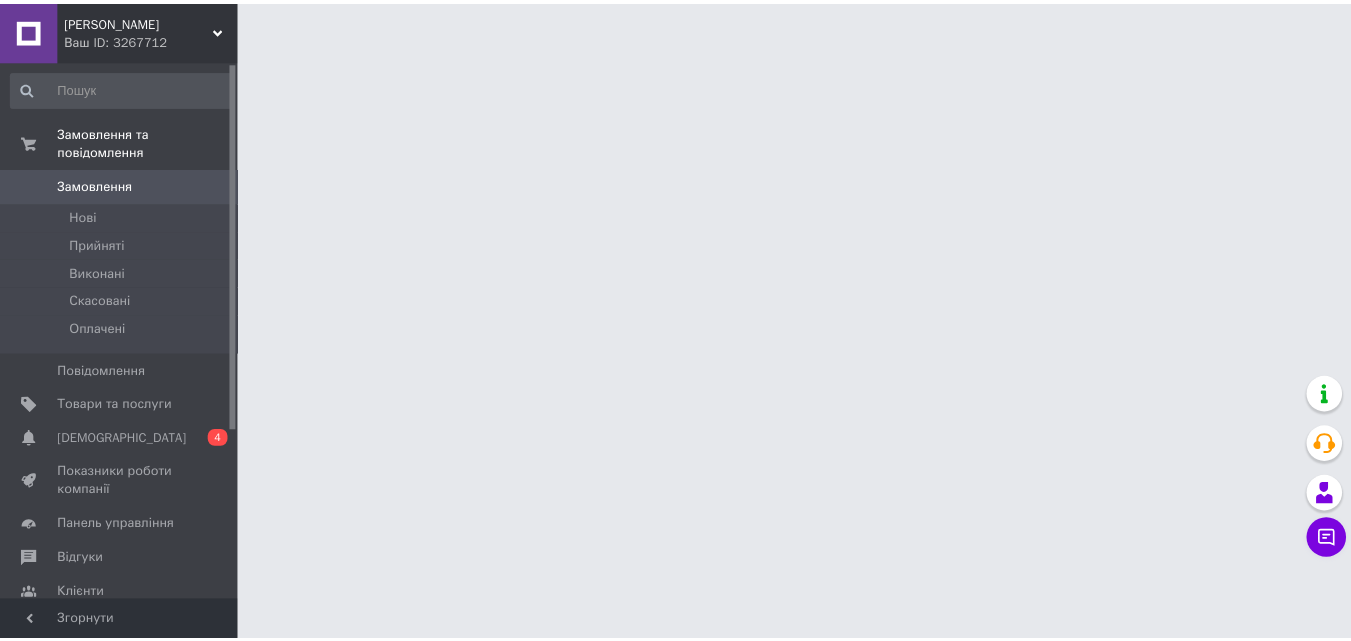 scroll, scrollTop: 0, scrollLeft: 0, axis: both 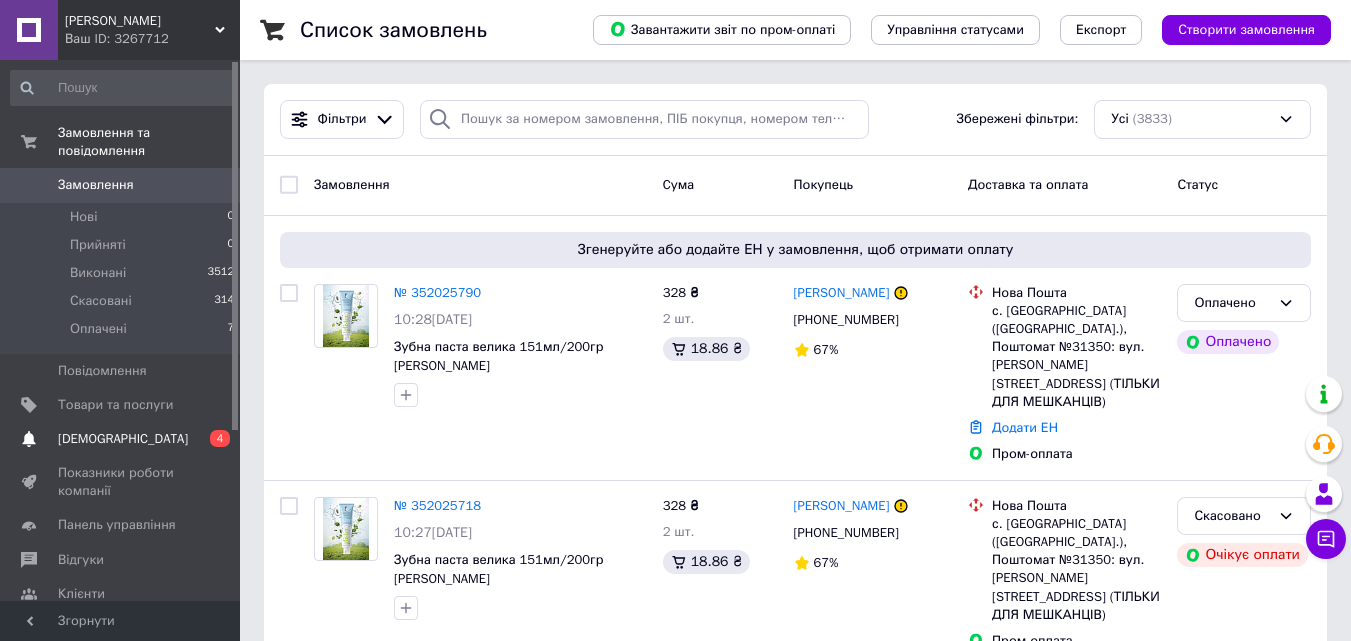click on "[DEMOGRAPHIC_DATA]" at bounding box center [123, 439] 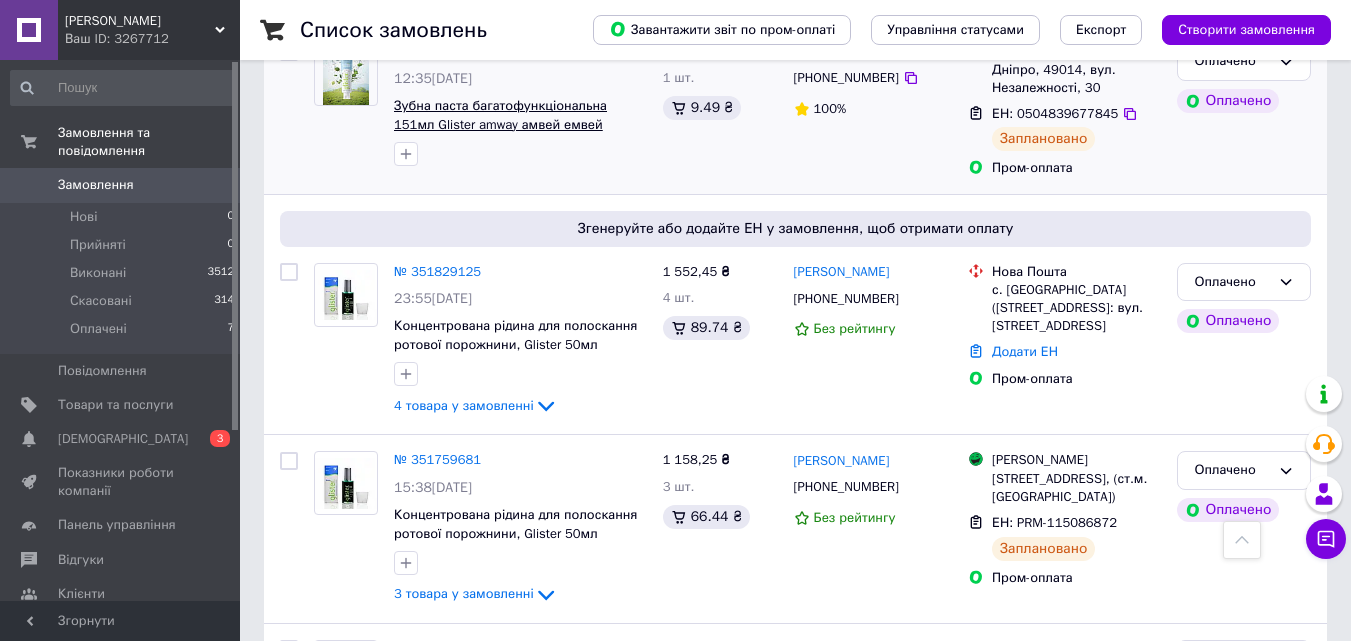 scroll, scrollTop: 1500, scrollLeft: 0, axis: vertical 